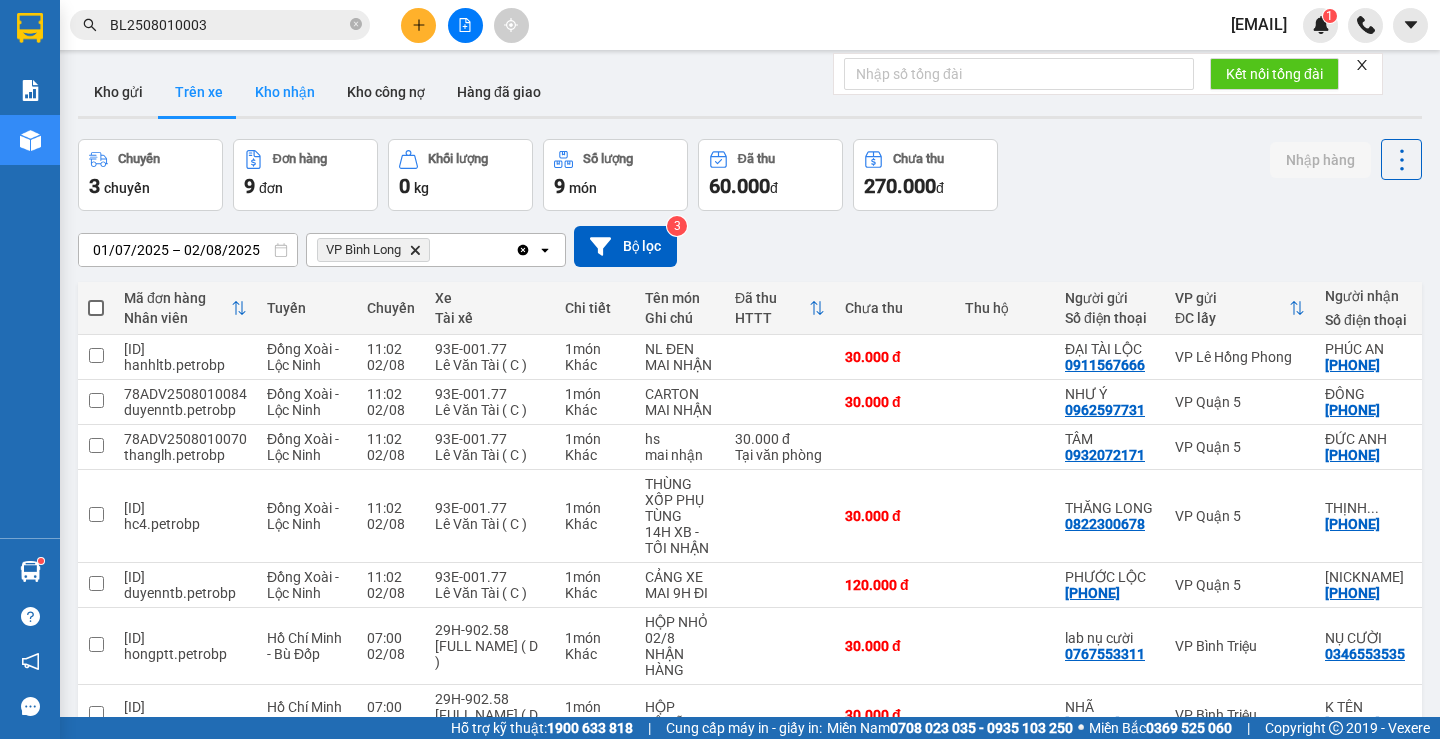 scroll, scrollTop: 0, scrollLeft: 0, axis: both 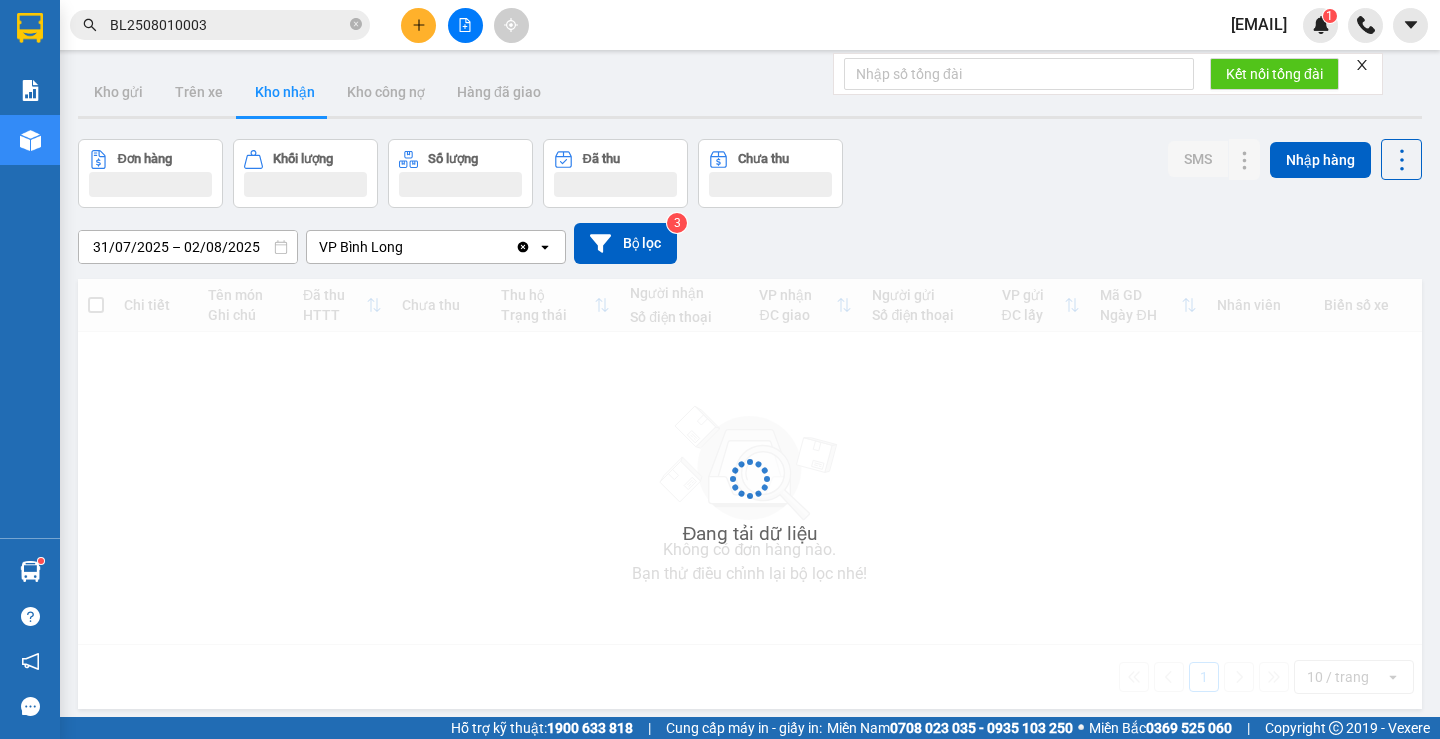 type on "31/07/2025 – 02/08/2025" 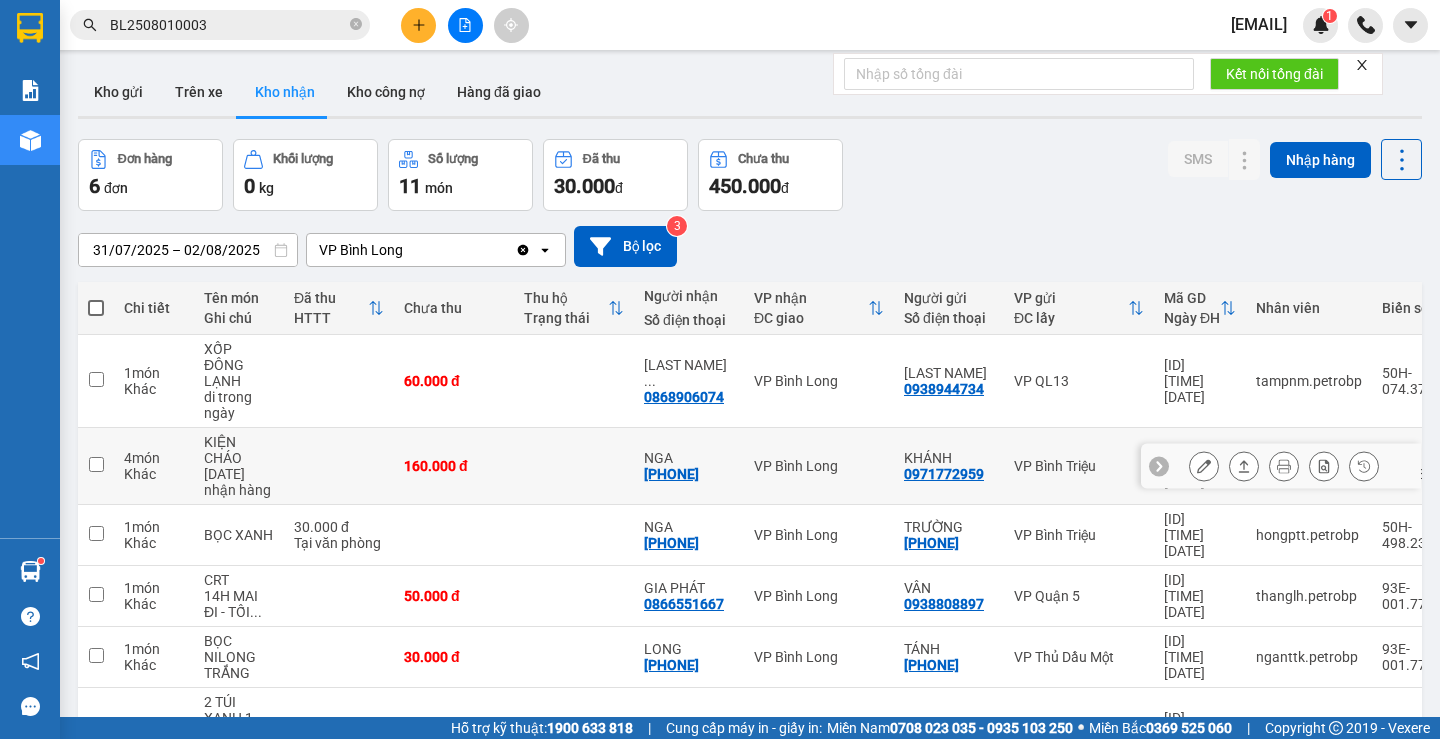 scroll, scrollTop: 138, scrollLeft: 0, axis: vertical 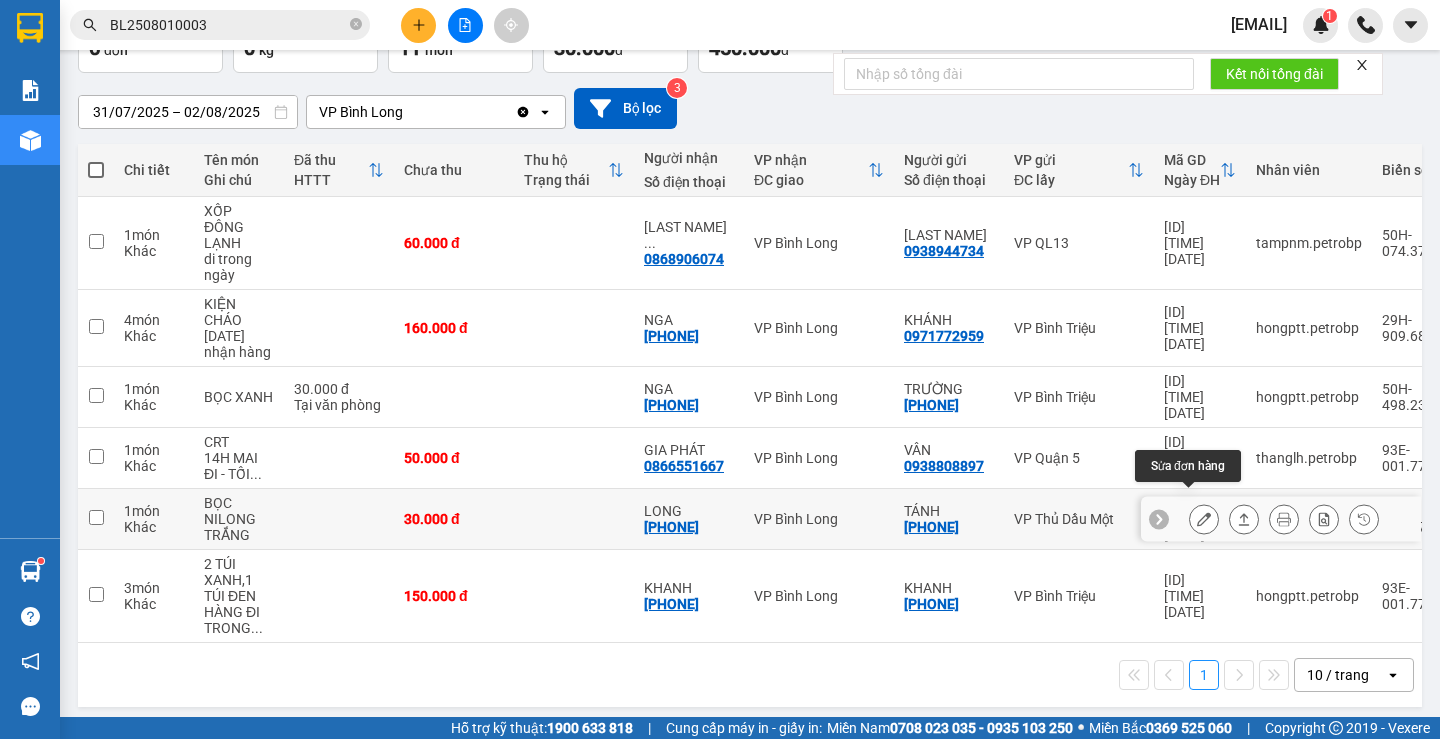 click at bounding box center [1204, 519] 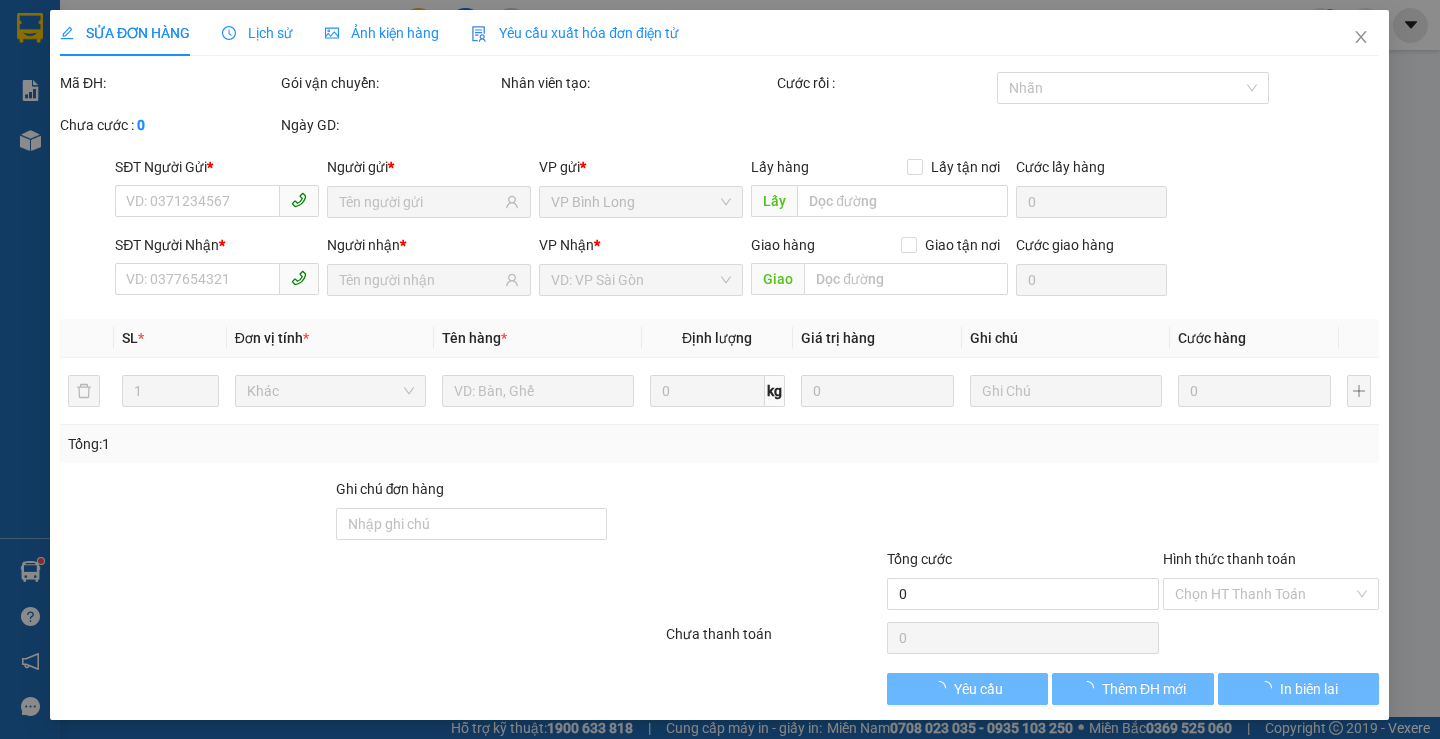 type on "[PHONE]" 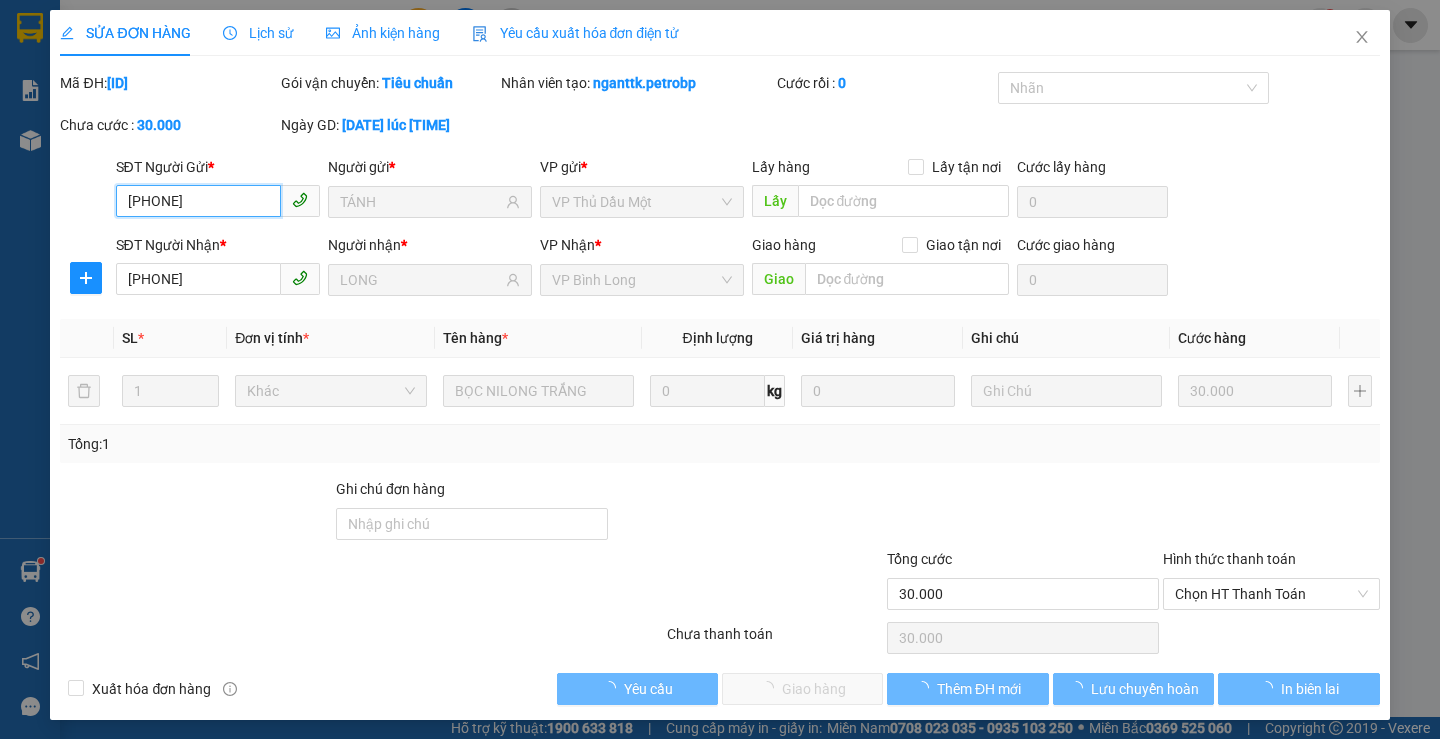 scroll, scrollTop: 0, scrollLeft: 0, axis: both 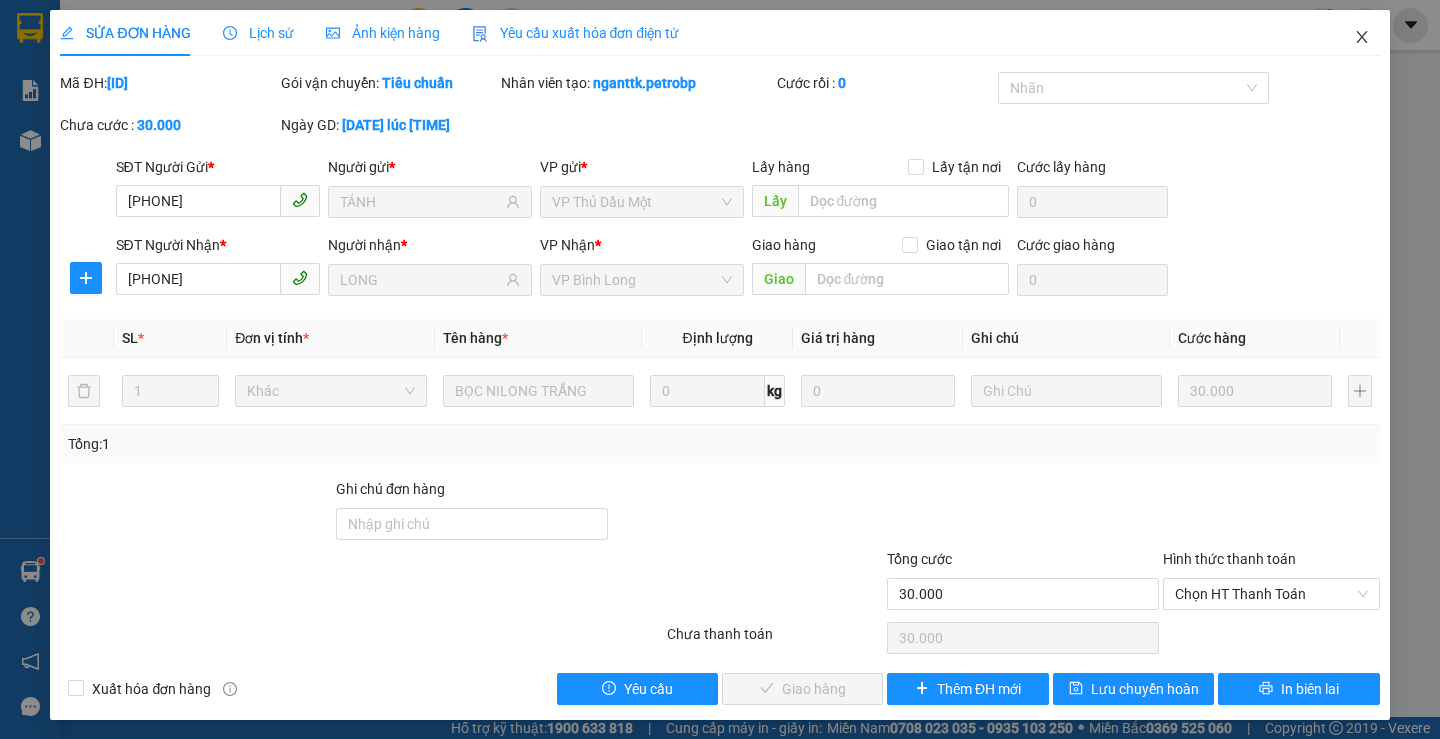 click 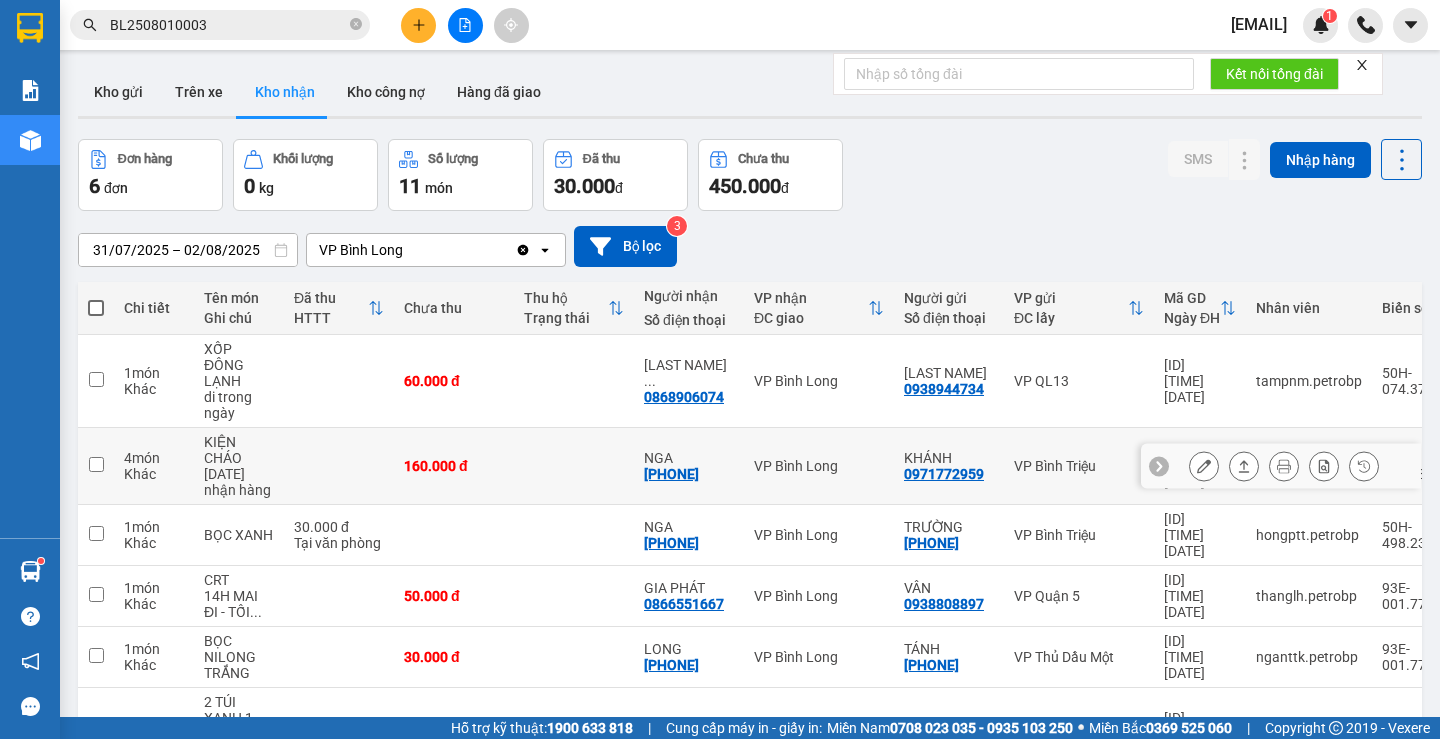 scroll, scrollTop: 138, scrollLeft: 0, axis: vertical 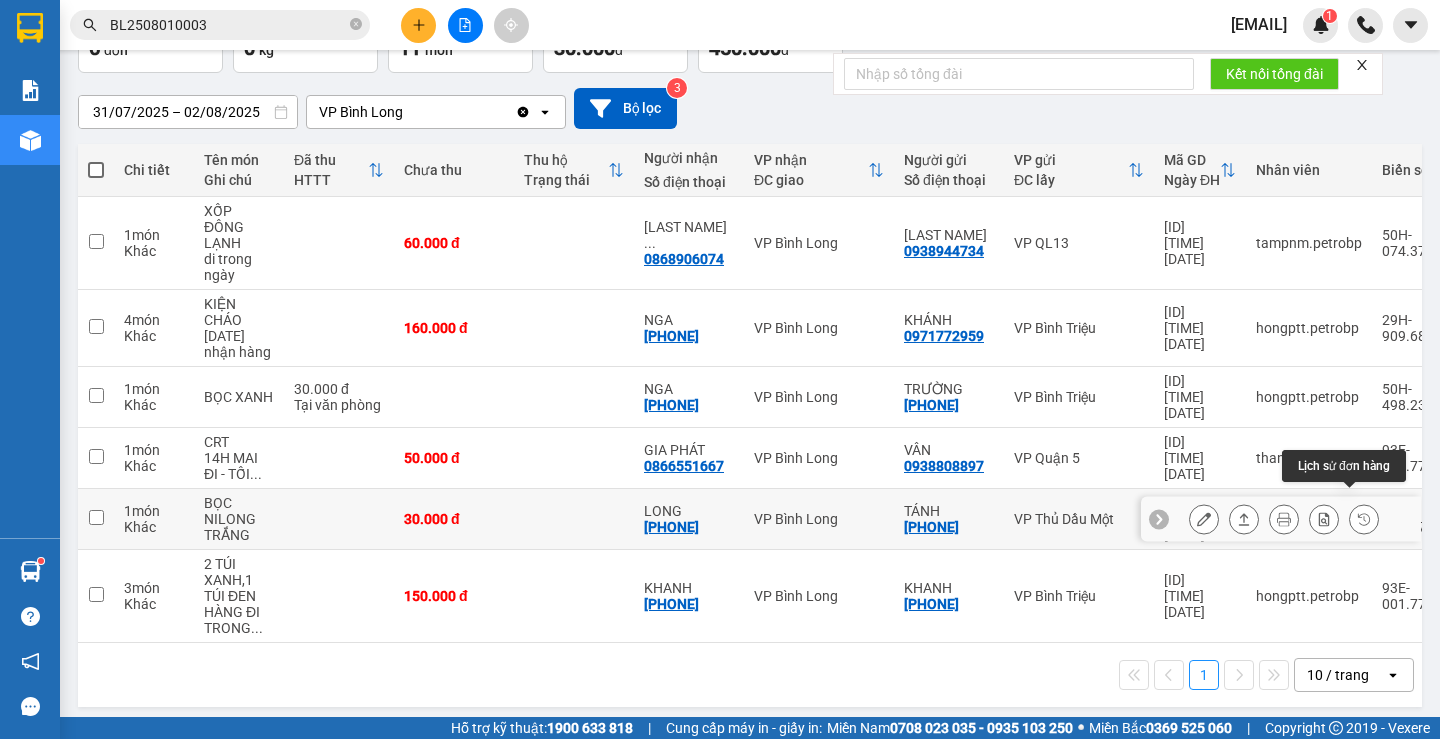 click 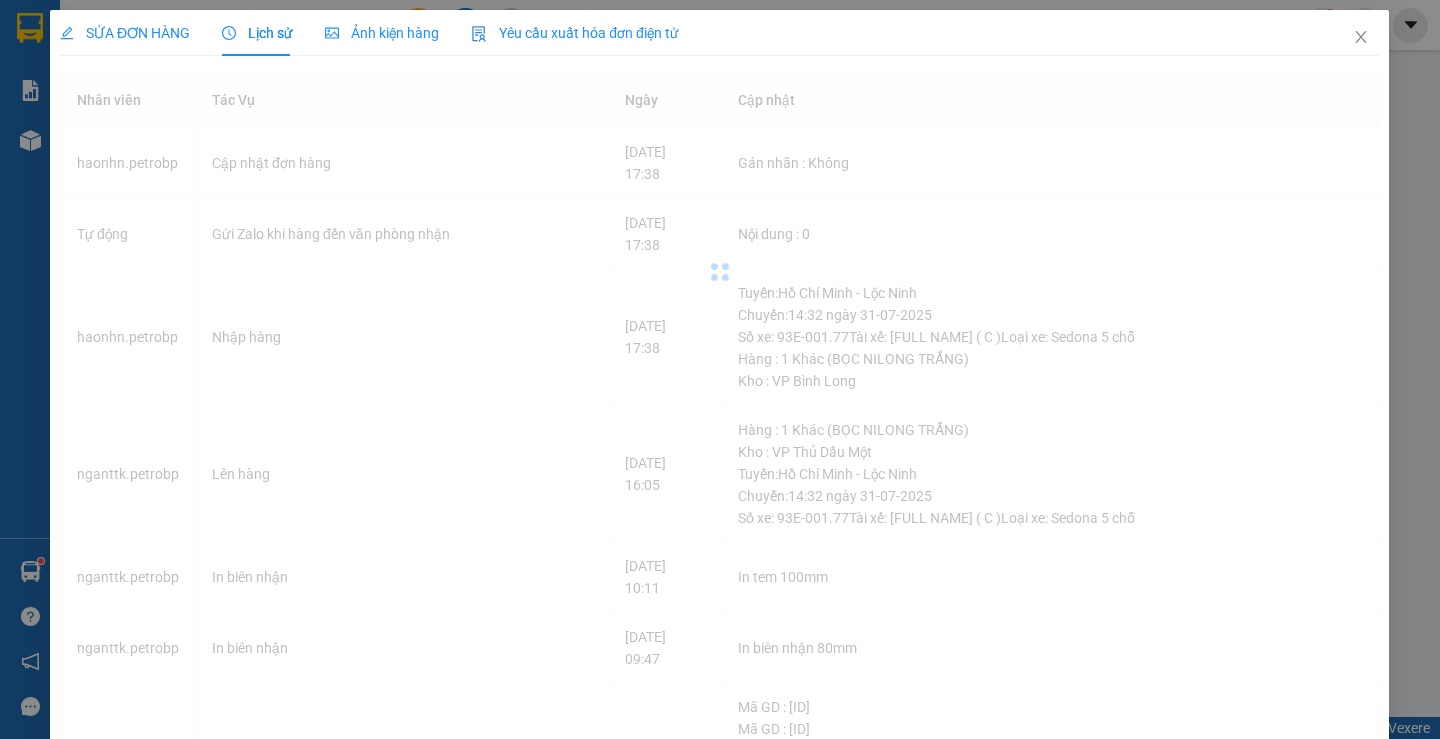 scroll, scrollTop: 0, scrollLeft: 0, axis: both 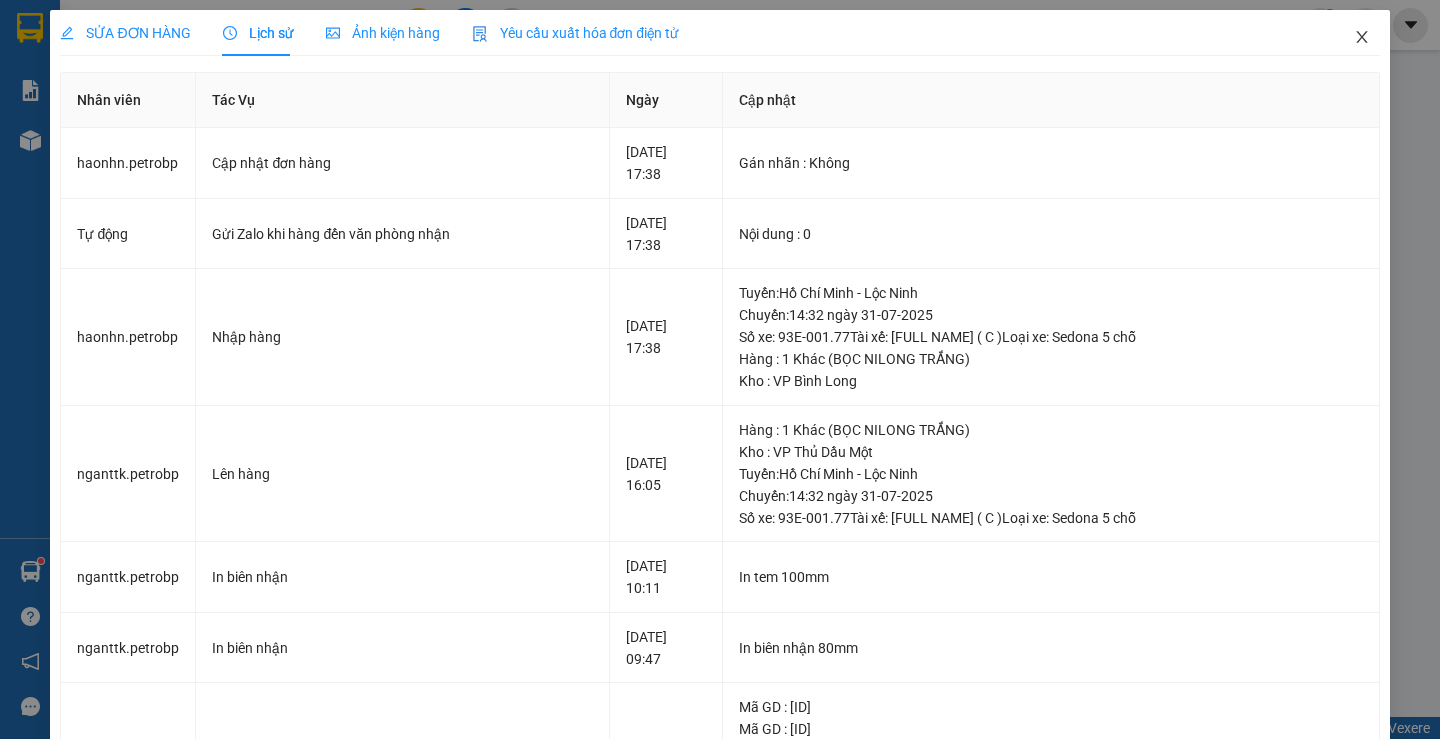 click 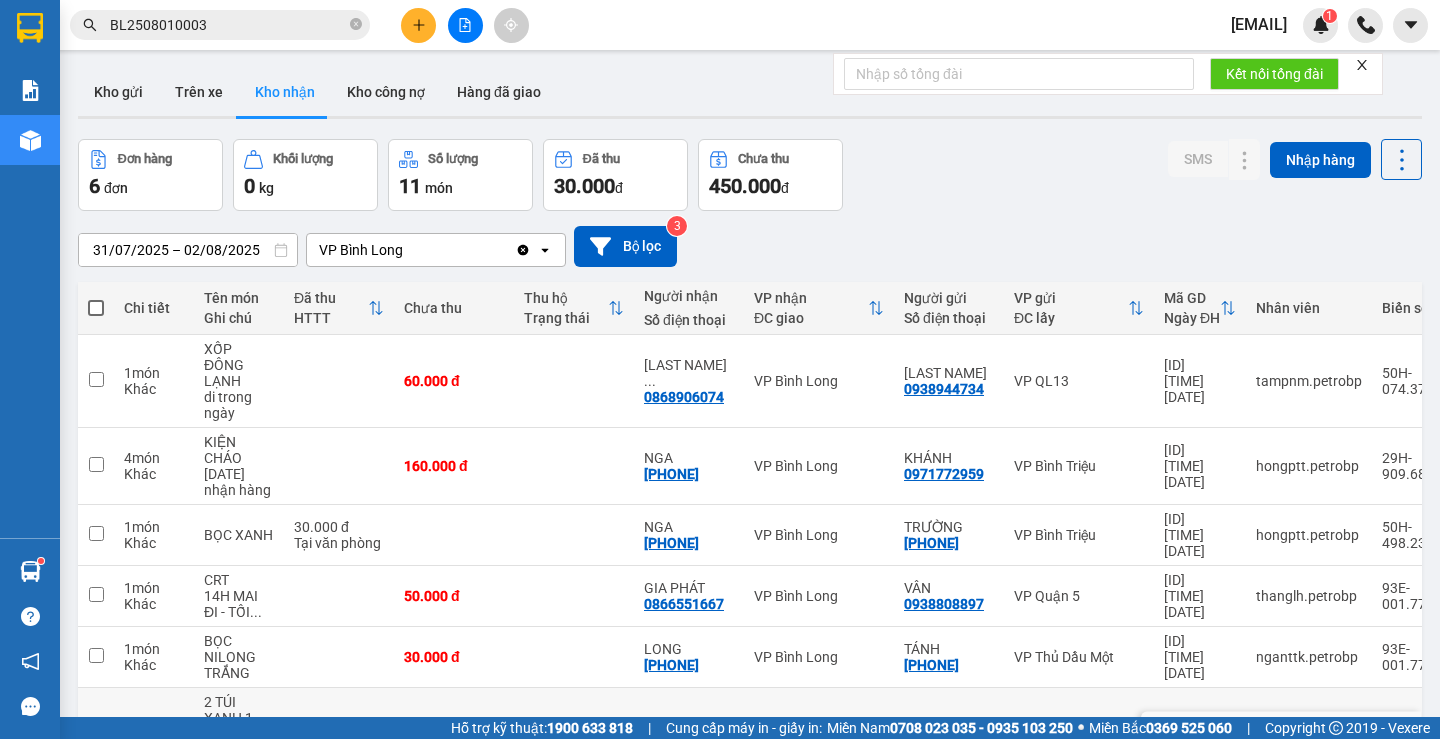 scroll, scrollTop: 138, scrollLeft: 0, axis: vertical 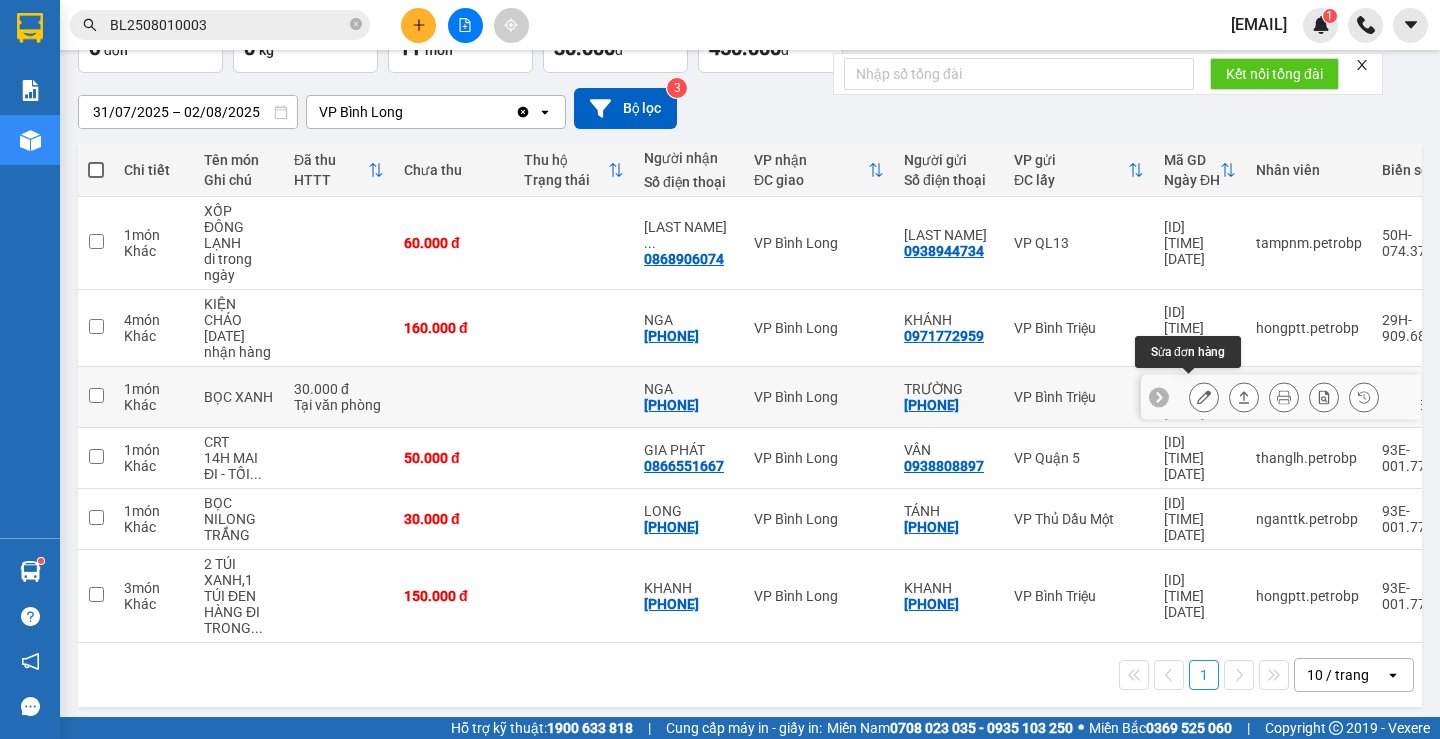 click 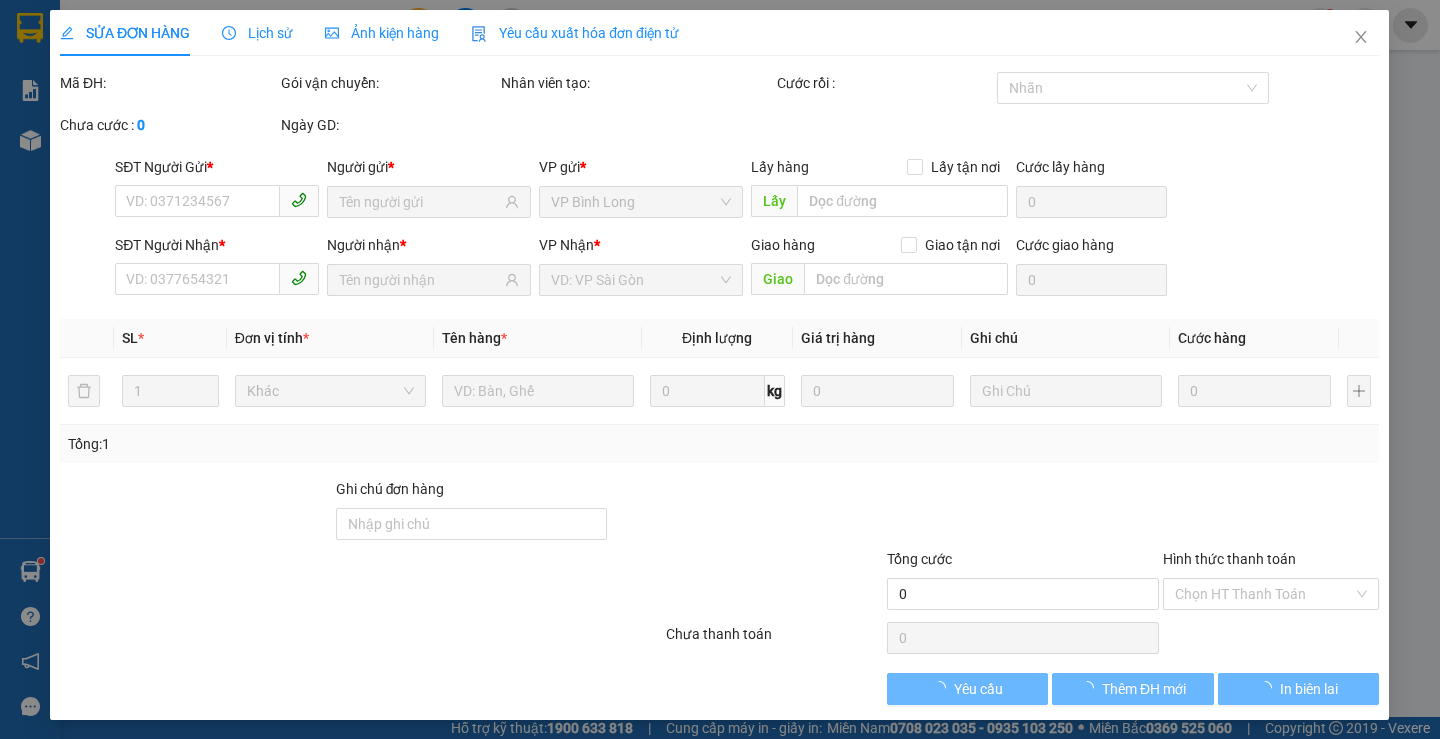 scroll, scrollTop: 0, scrollLeft: 0, axis: both 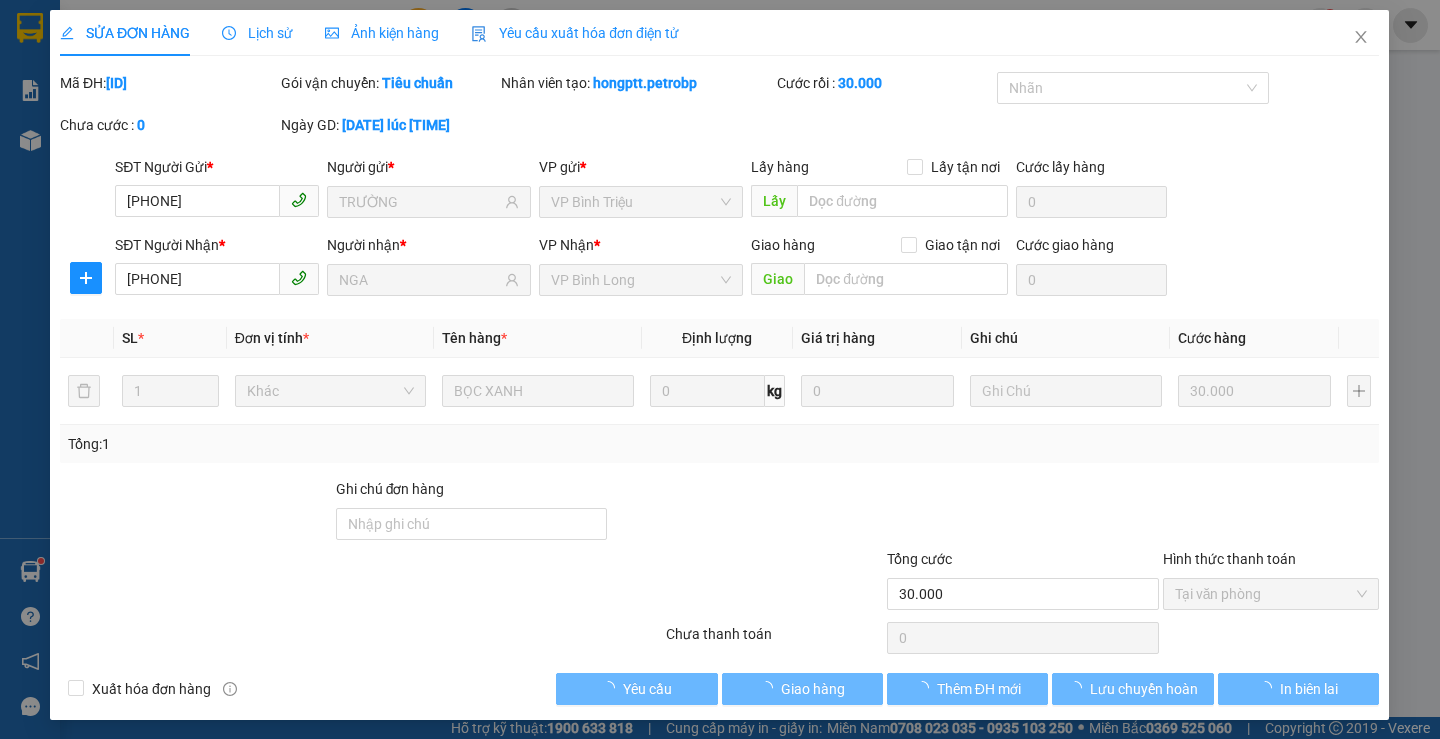type on "[PHONE]" 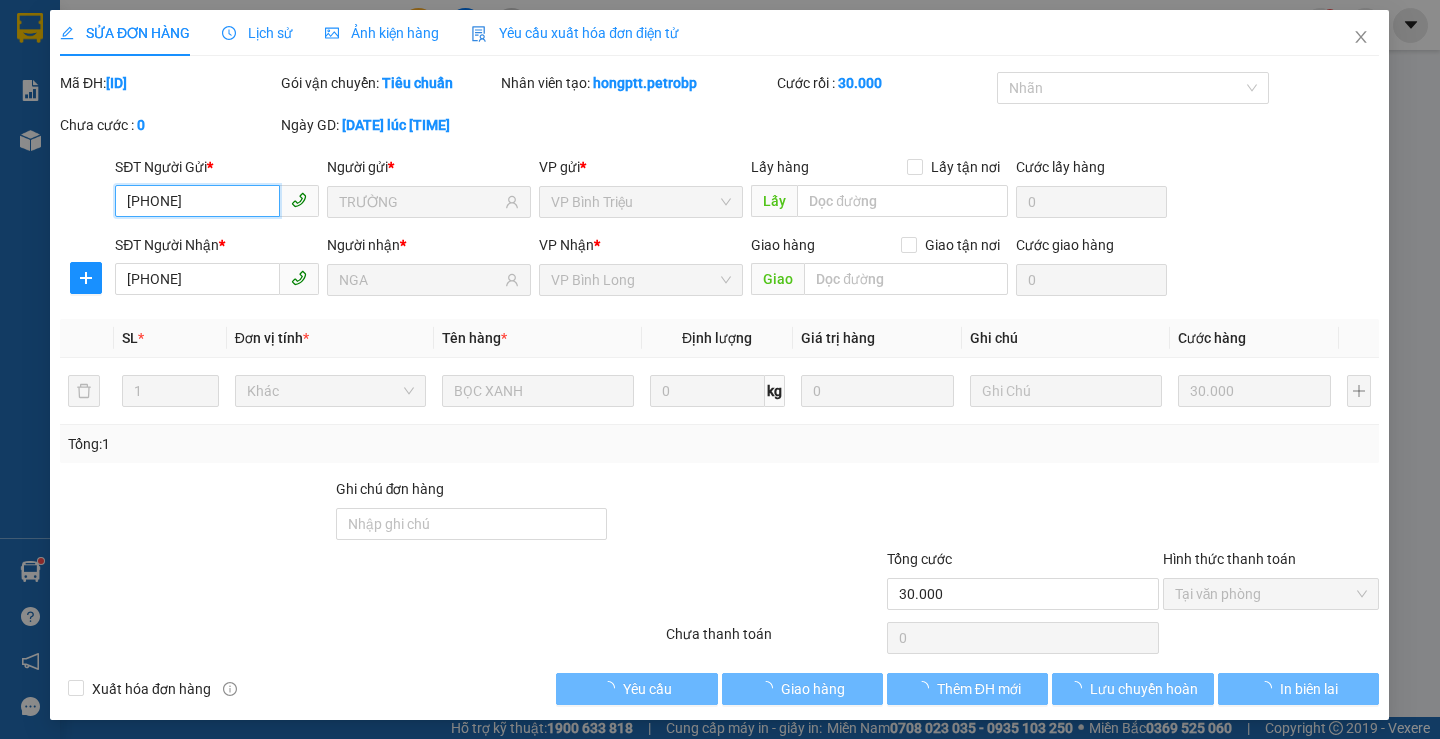 click on "Tại văn phòng" at bounding box center (1271, 594) 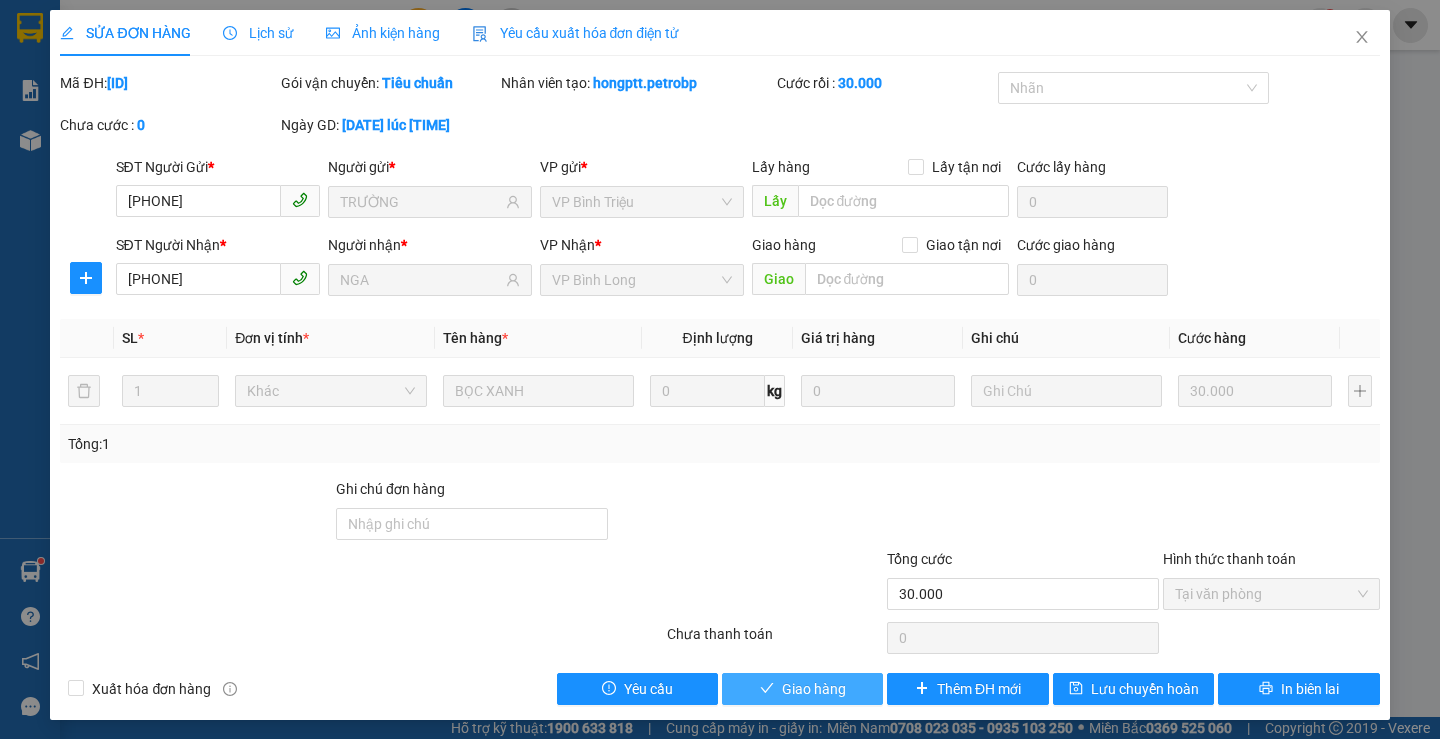 click on "Giao hàng" at bounding box center (814, 689) 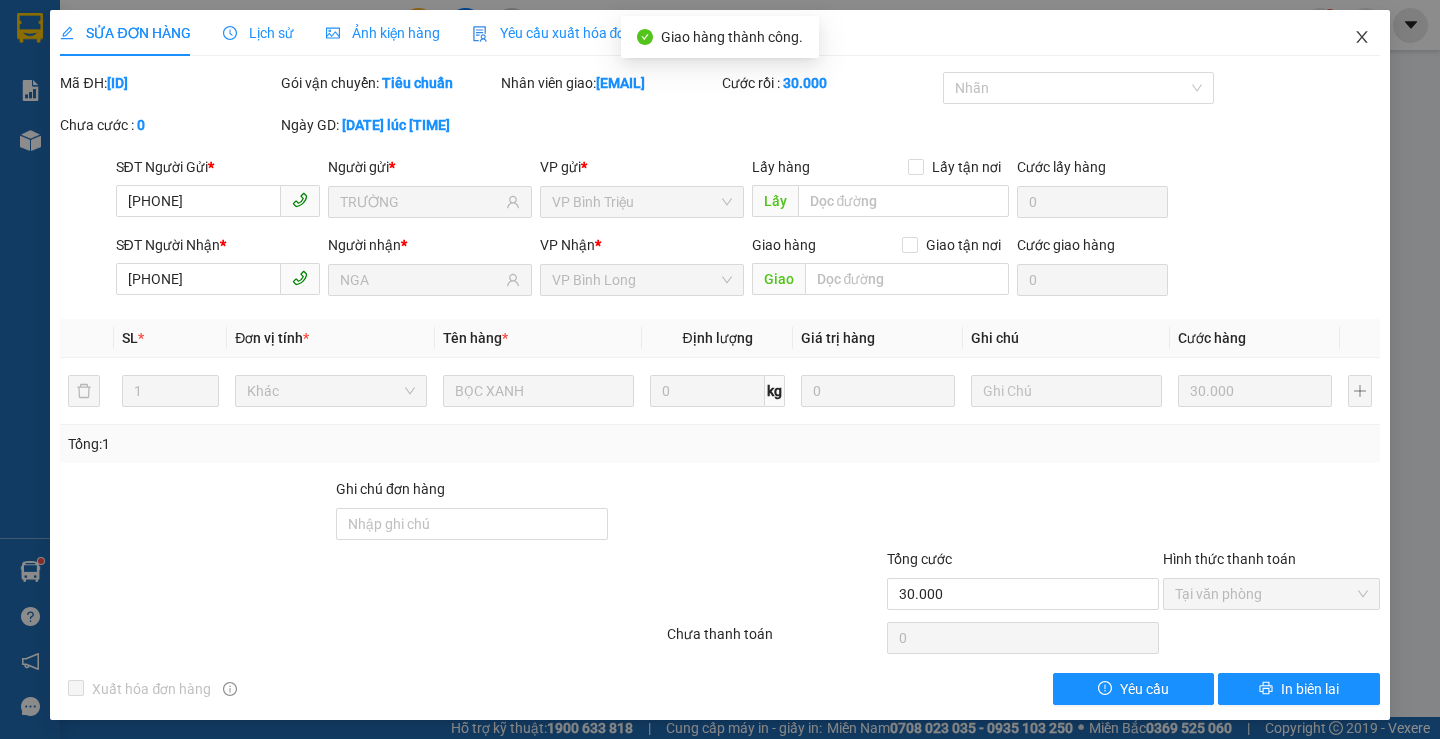 click 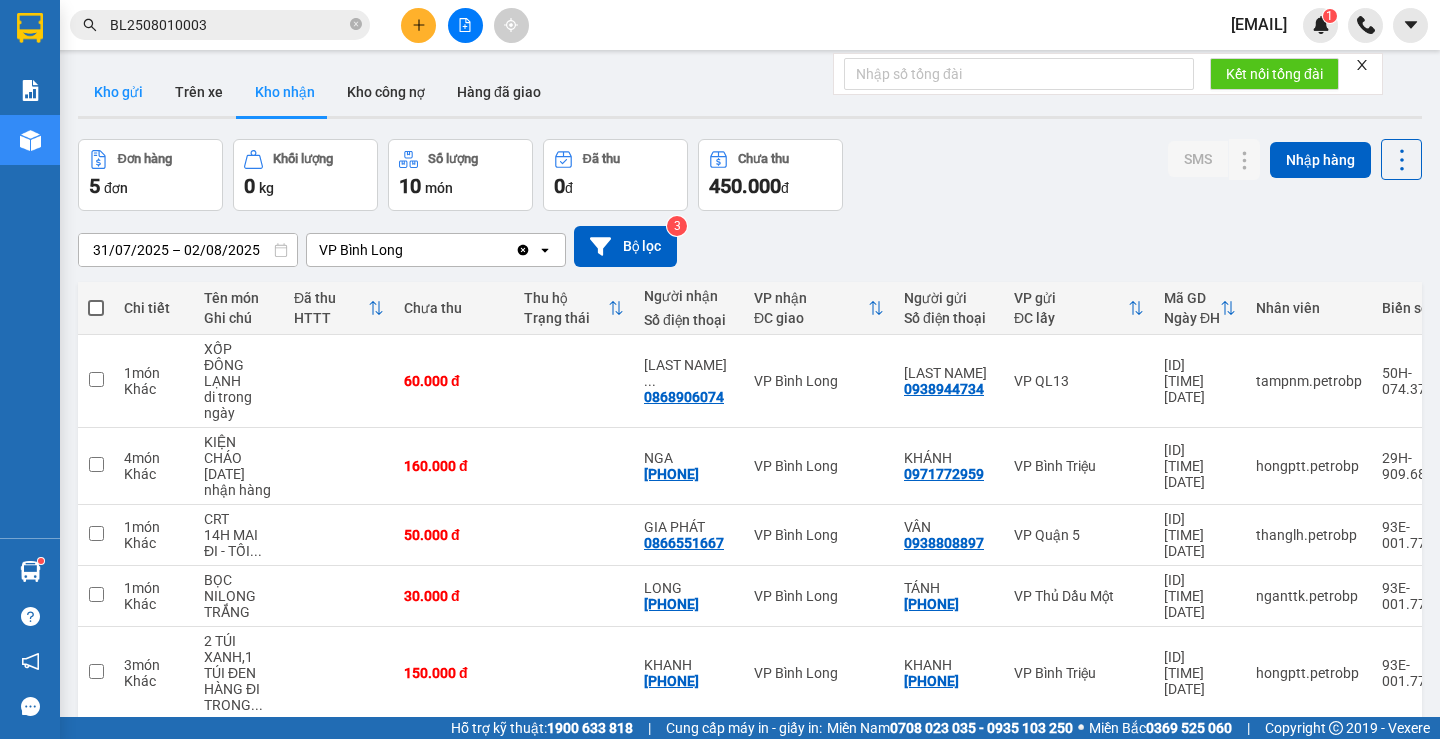 click on "Kho gửi" at bounding box center [118, 92] 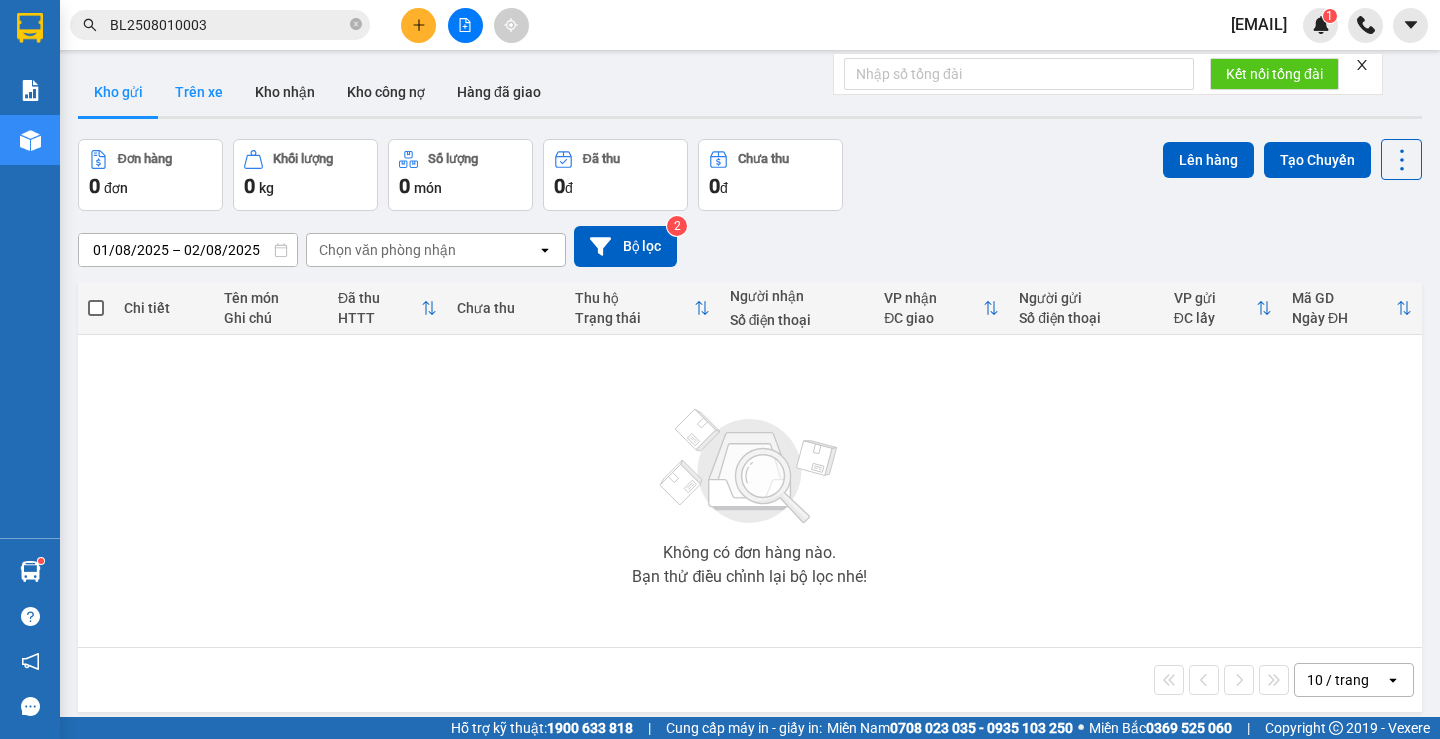 click on "Trên xe" at bounding box center [199, 92] 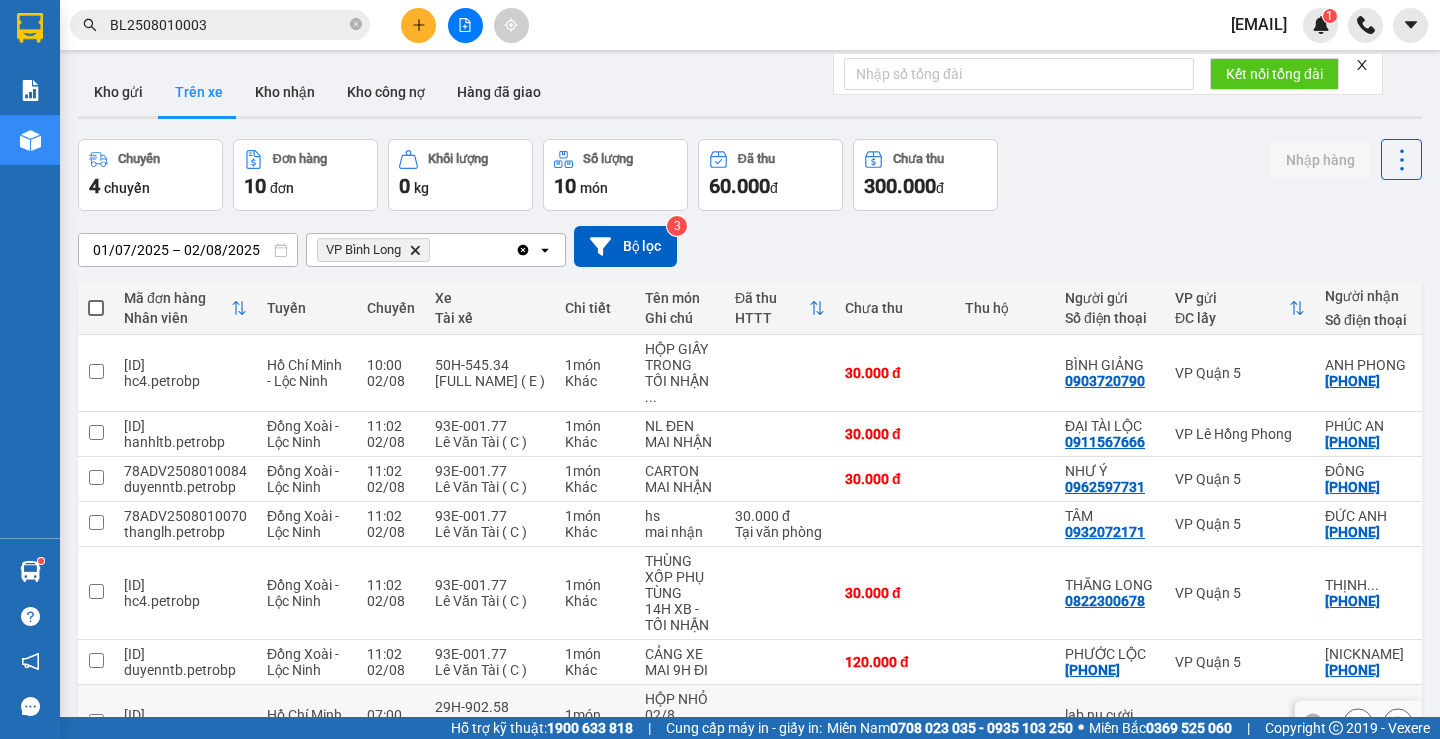 scroll, scrollTop: 318, scrollLeft: 0, axis: vertical 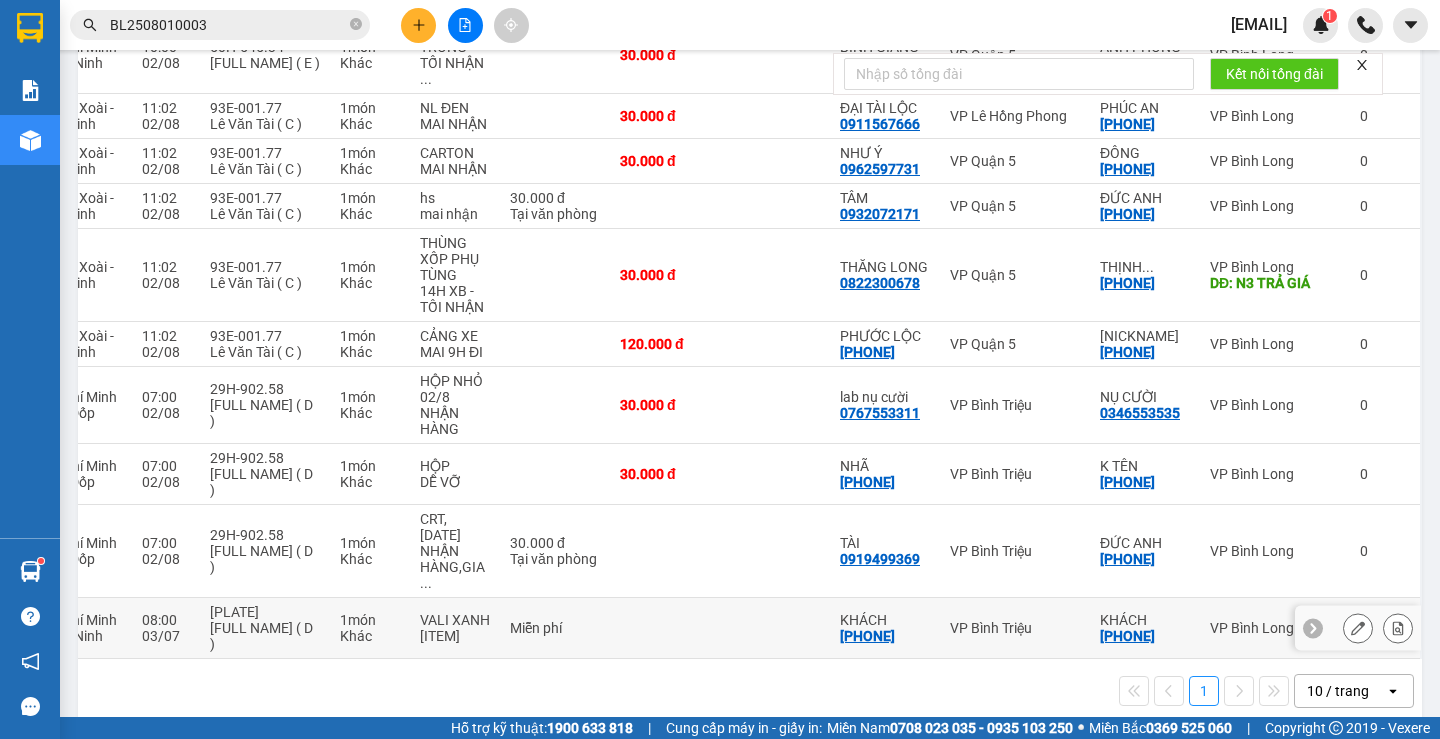type 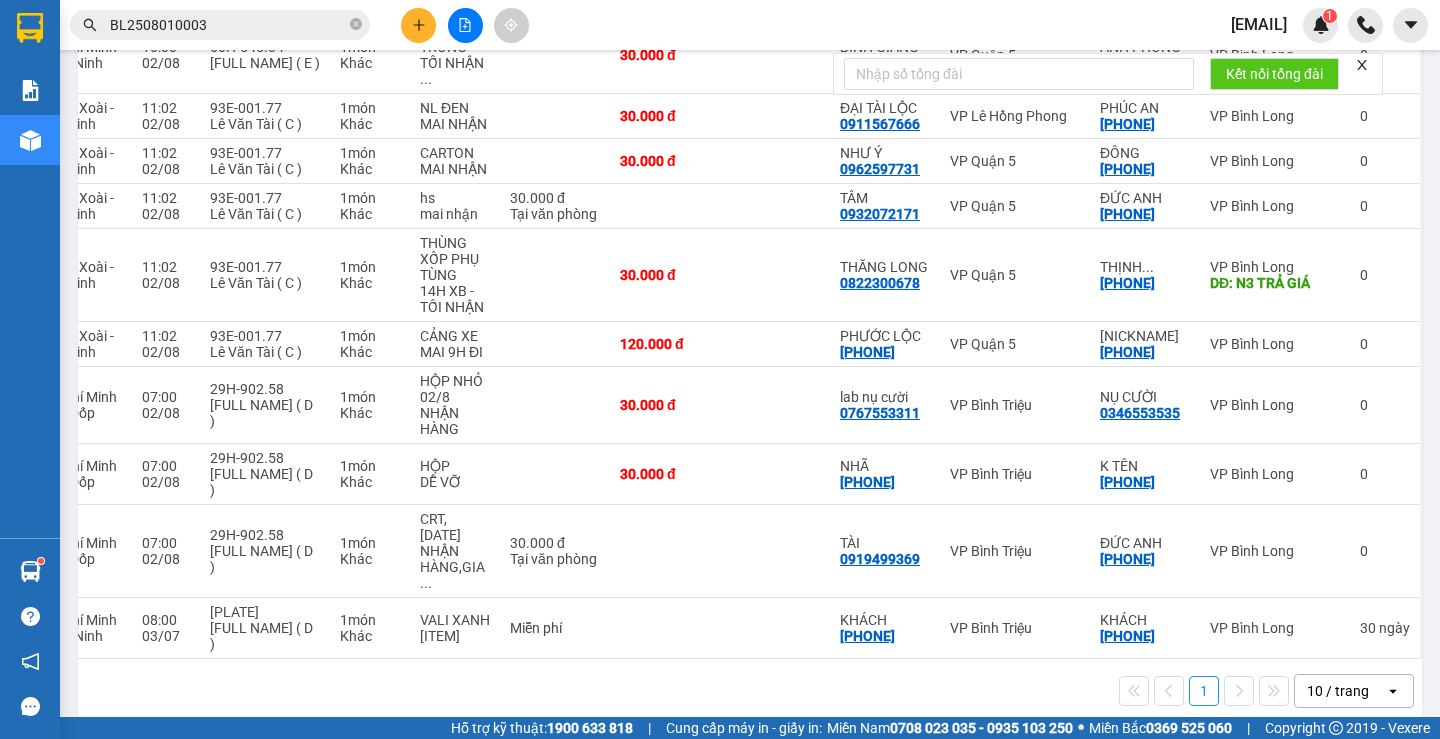 scroll, scrollTop: 0, scrollLeft: 0, axis: both 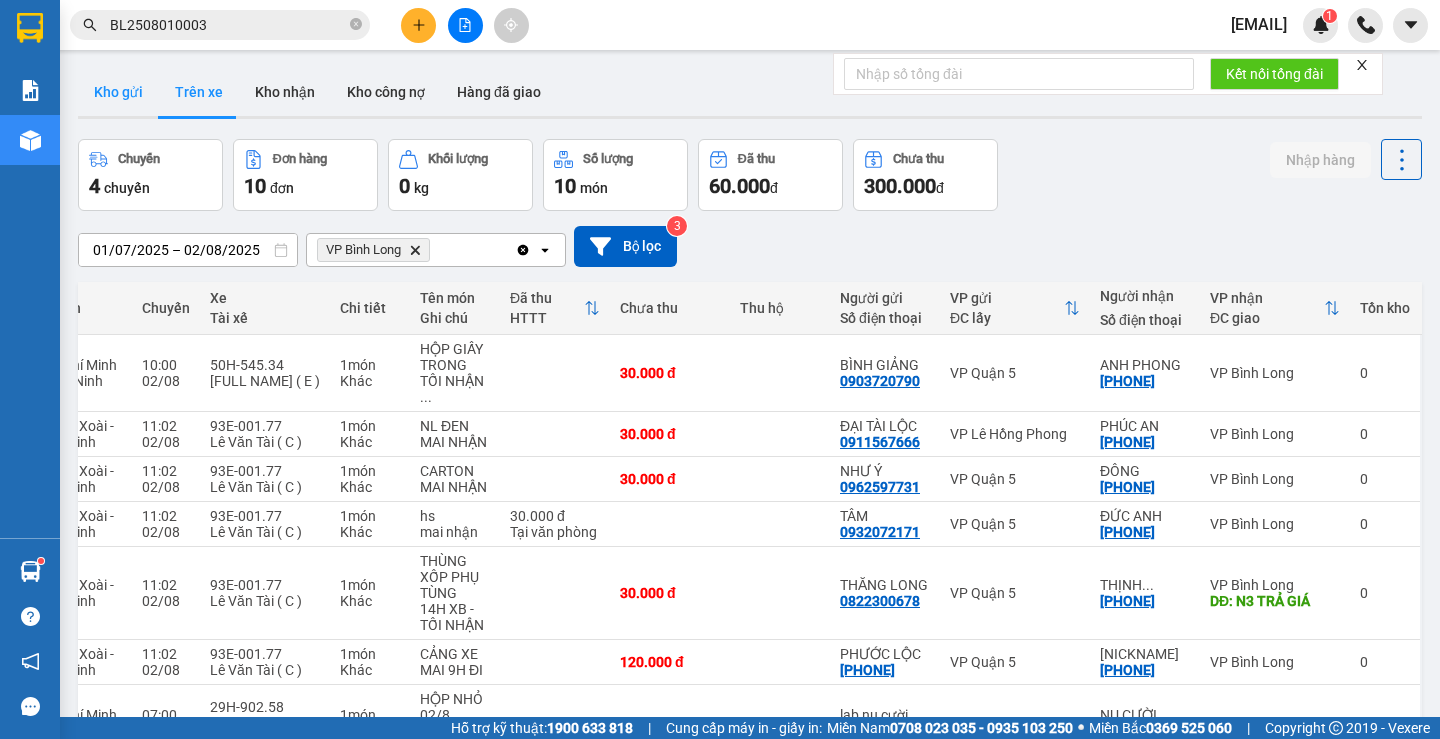 click on "Kho gửi" at bounding box center (118, 92) 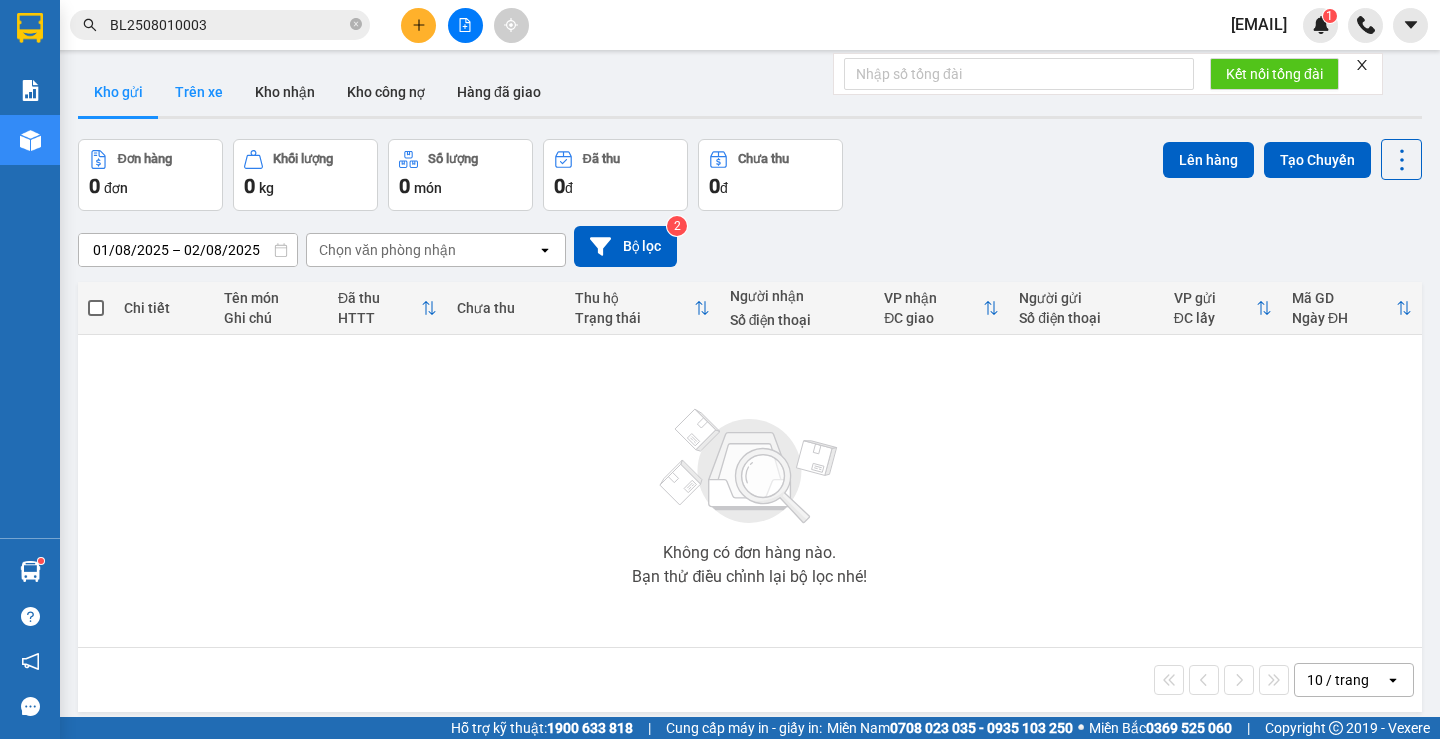 click on "Trên xe" at bounding box center [199, 92] 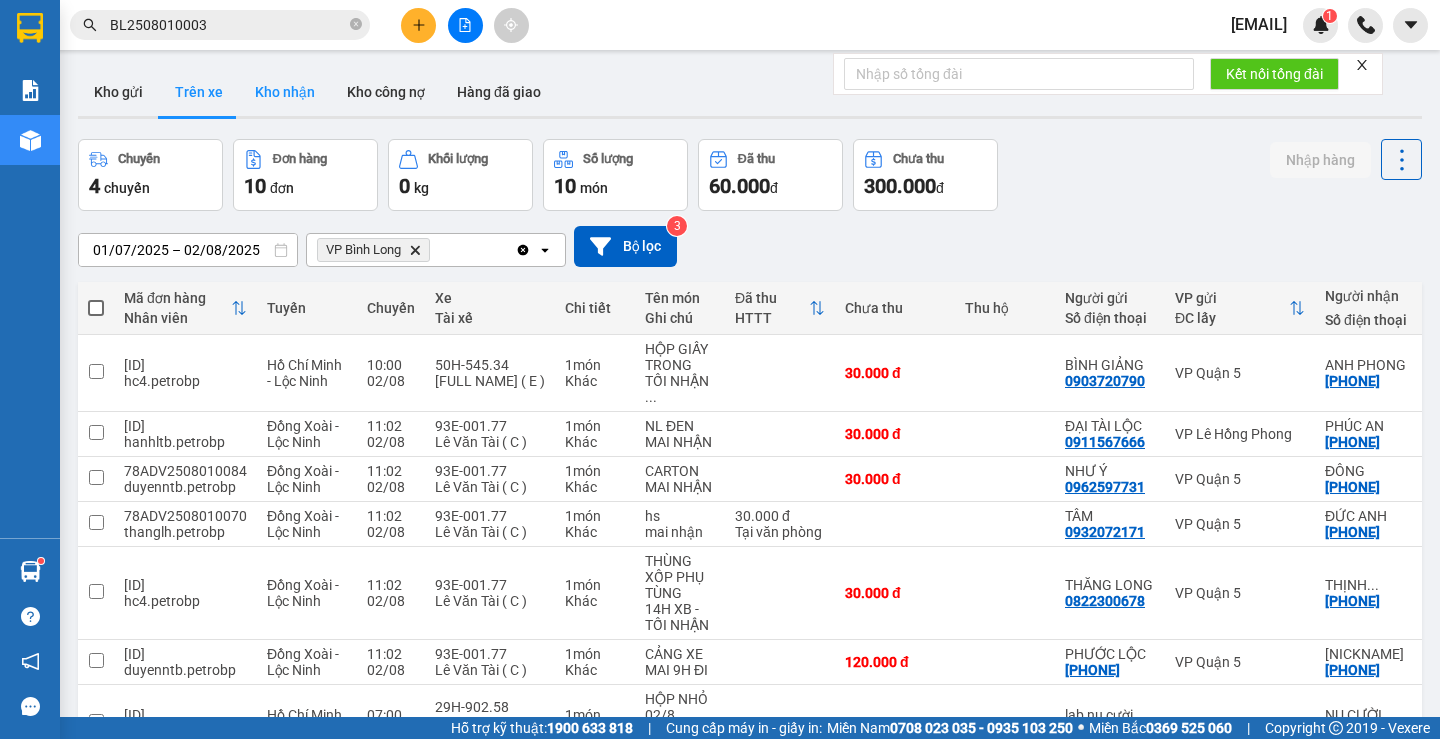 click on "Kho nhận" at bounding box center [285, 92] 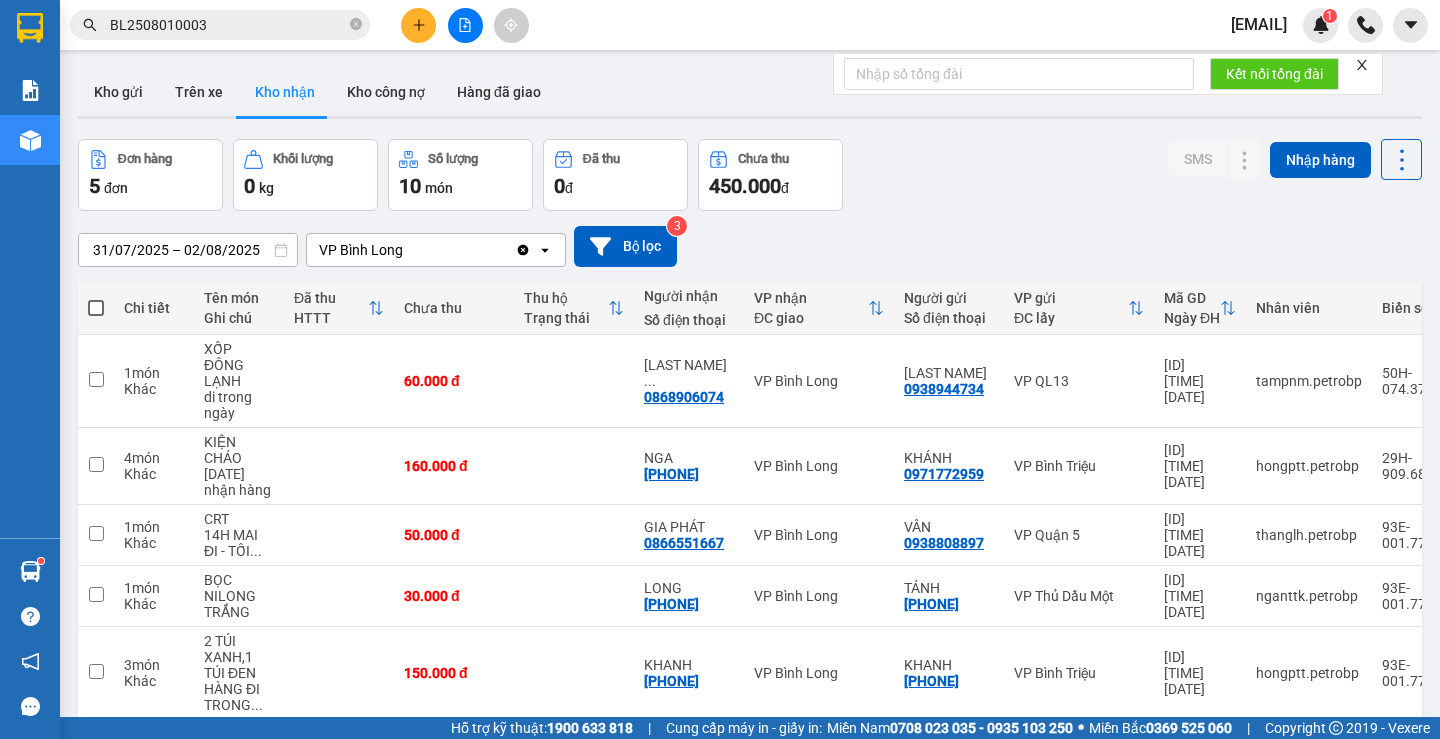 scroll, scrollTop: 93, scrollLeft: 0, axis: vertical 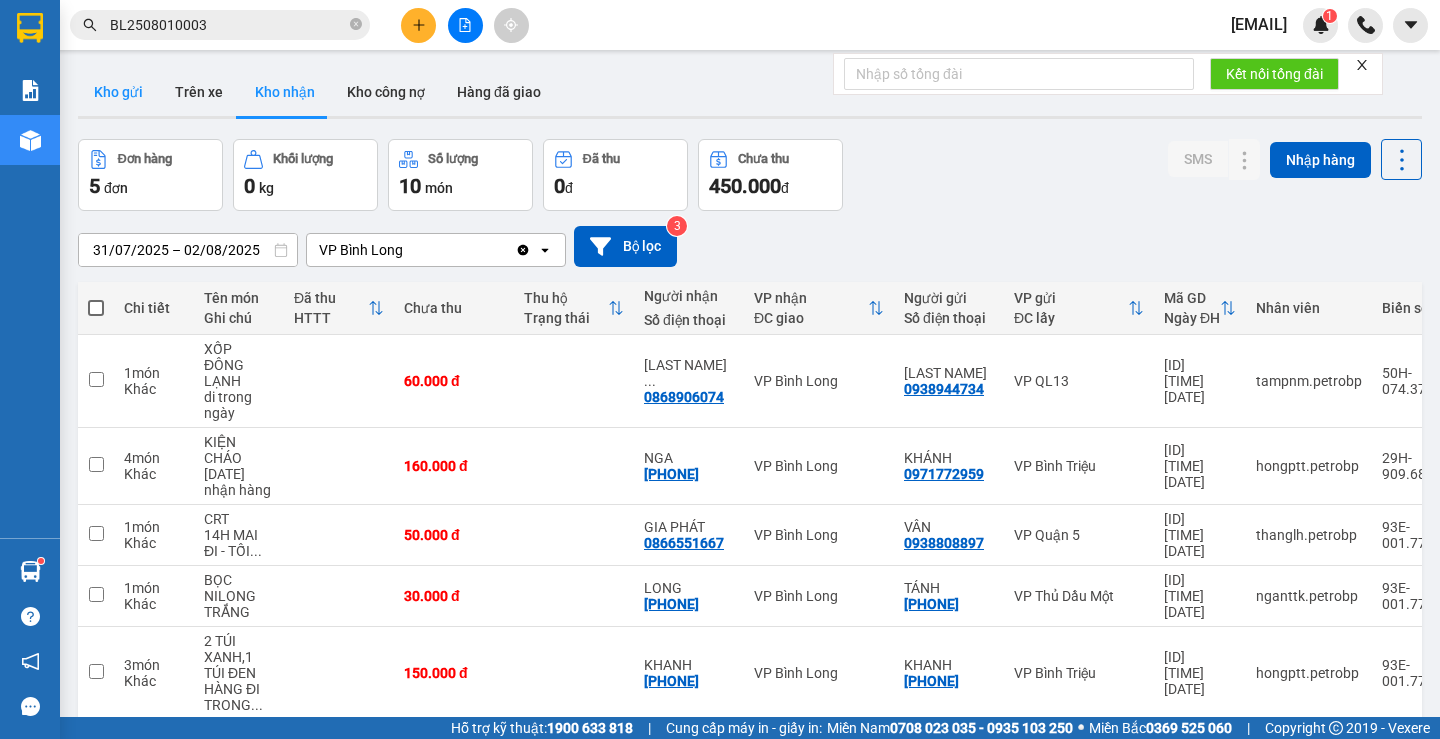 click on "Kho gửi" at bounding box center [118, 92] 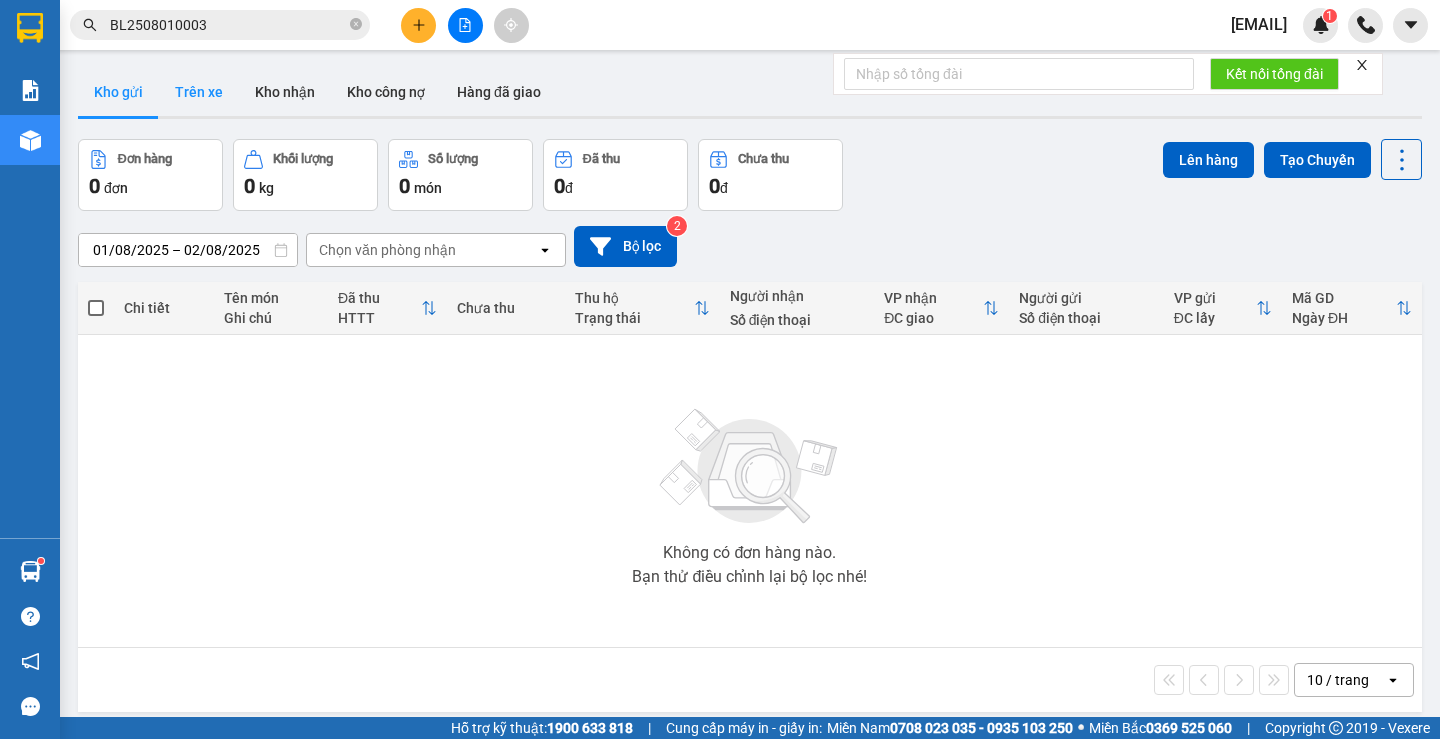 click on "Trên xe" at bounding box center [199, 92] 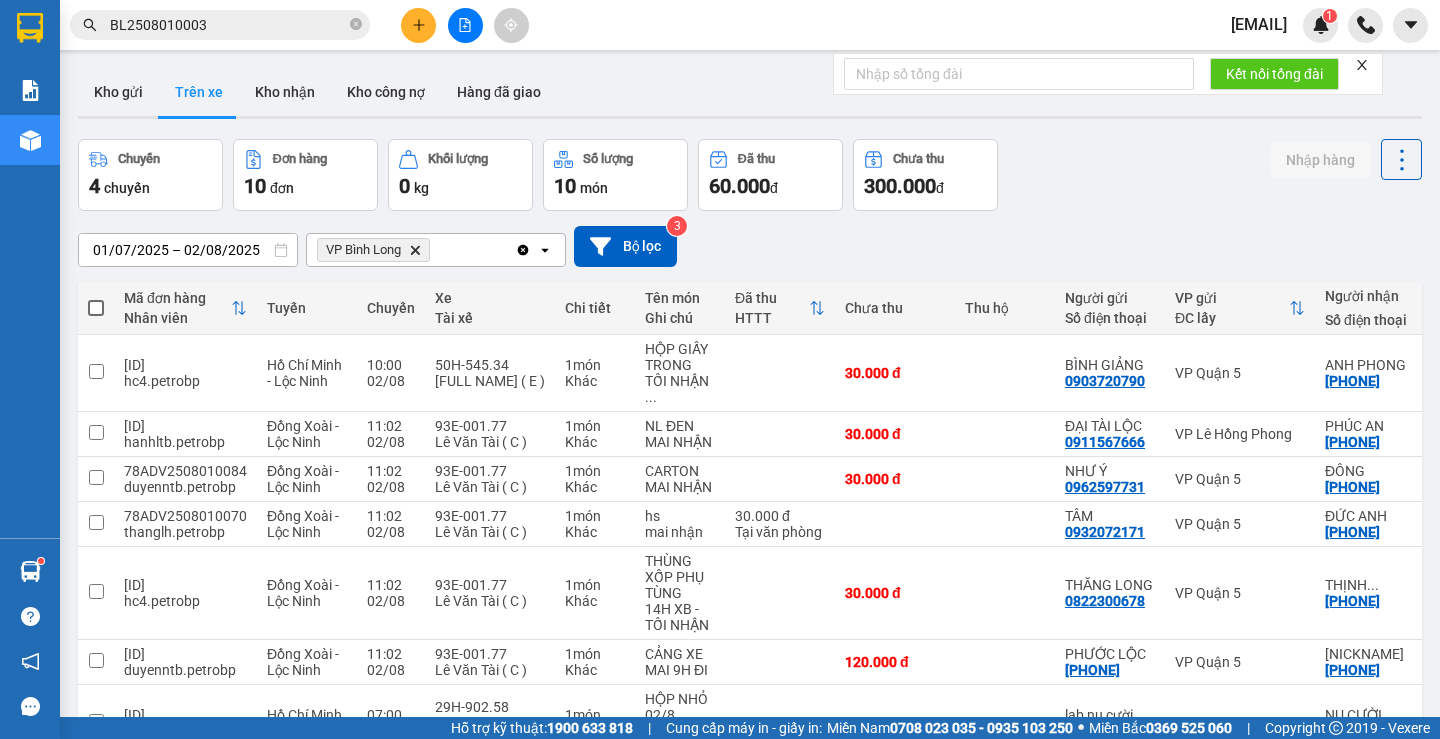 scroll, scrollTop: 318, scrollLeft: 0, axis: vertical 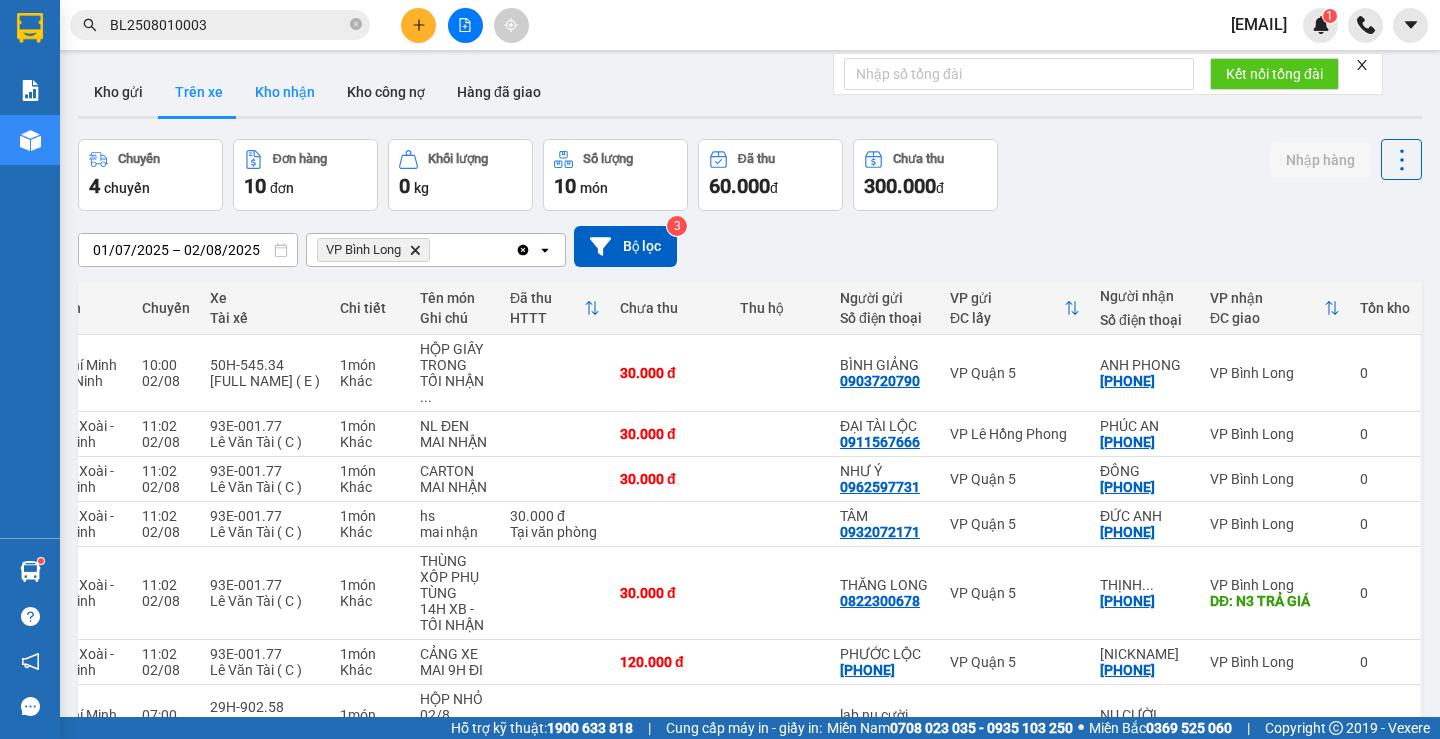 click on "Kho nhận" at bounding box center [285, 92] 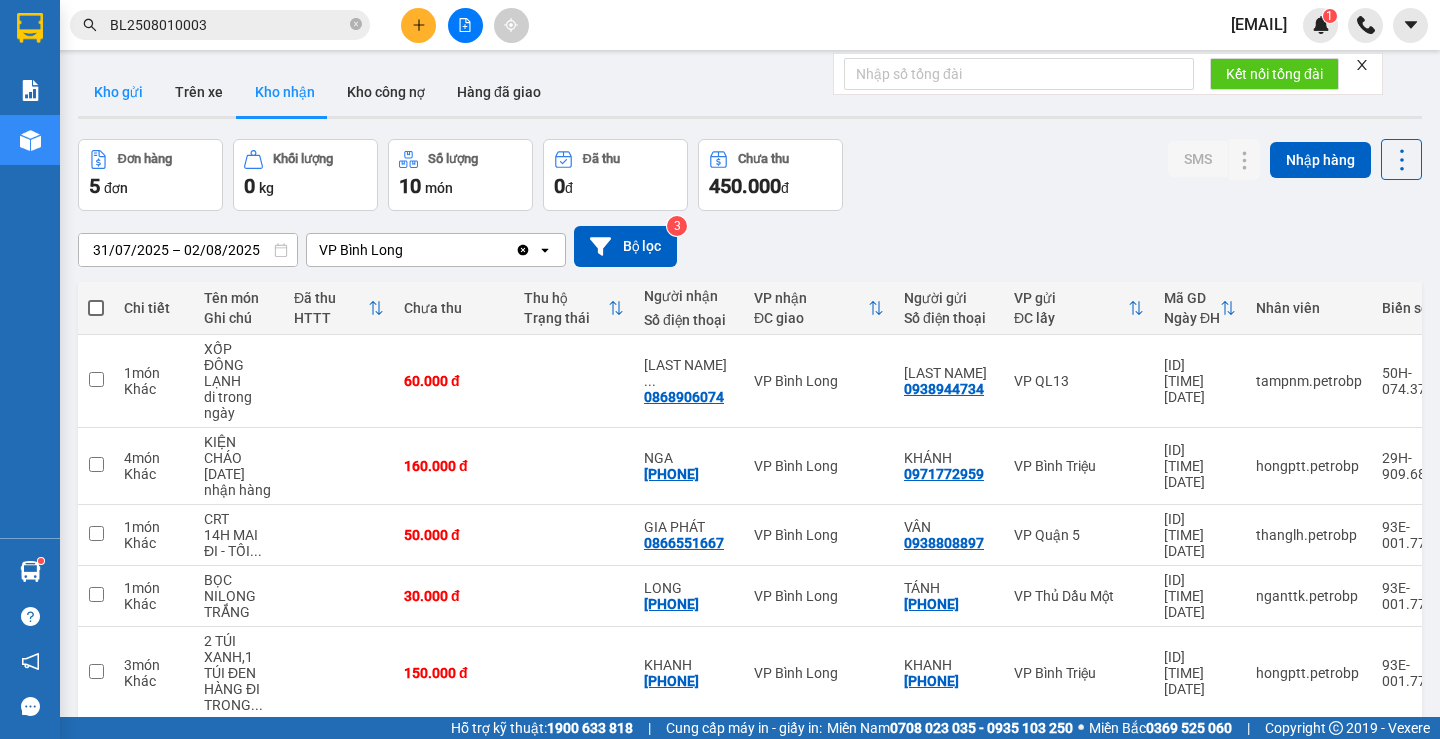 click on "Kho gửi" at bounding box center (118, 92) 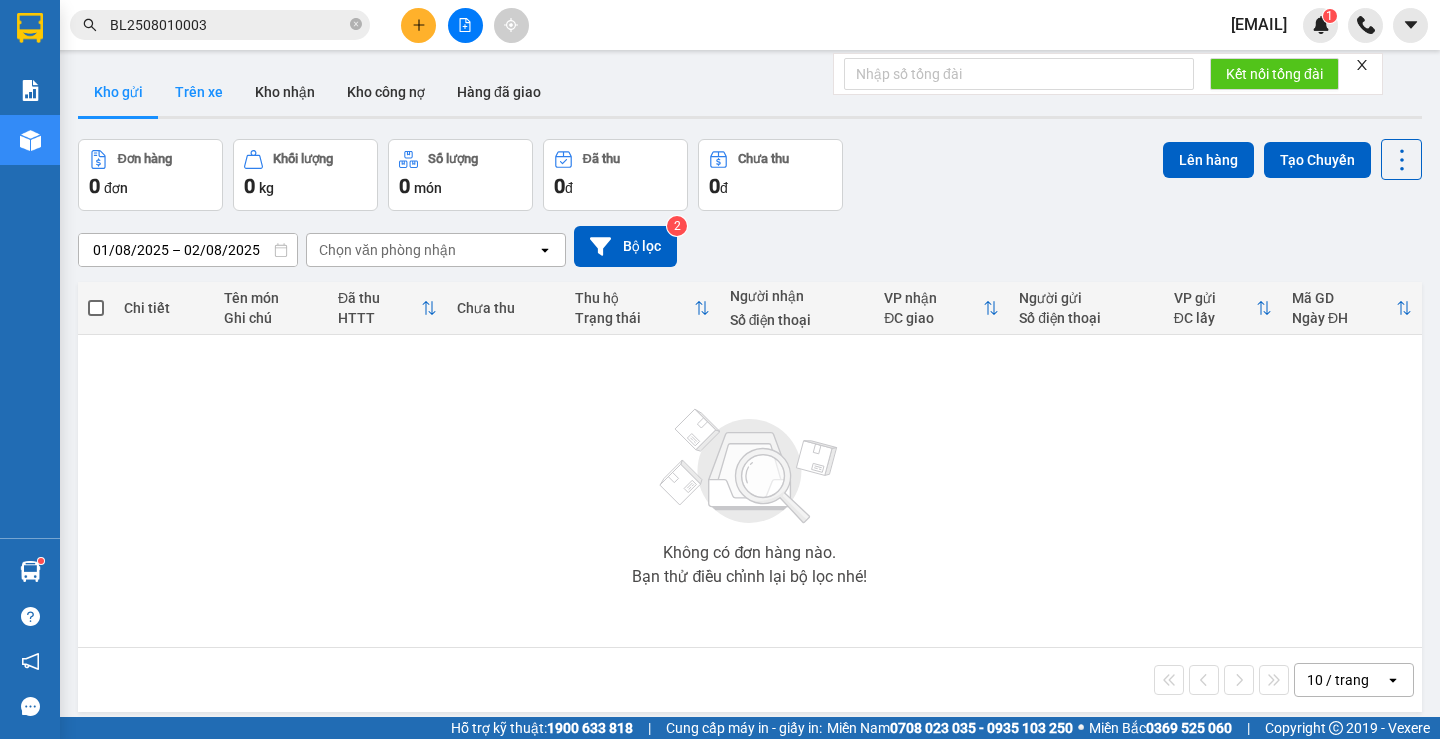 click on "Trên xe" at bounding box center [199, 92] 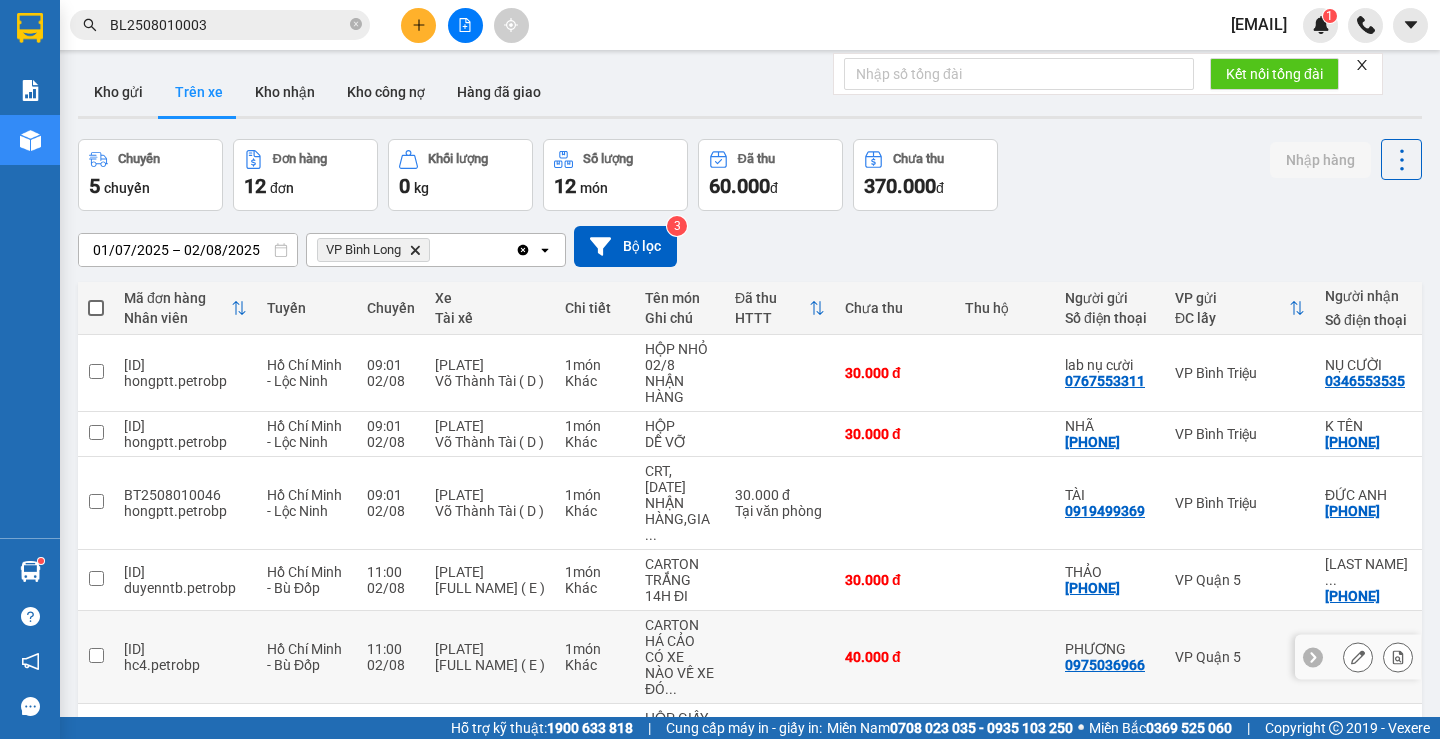 scroll, scrollTop: 366, scrollLeft: 0, axis: vertical 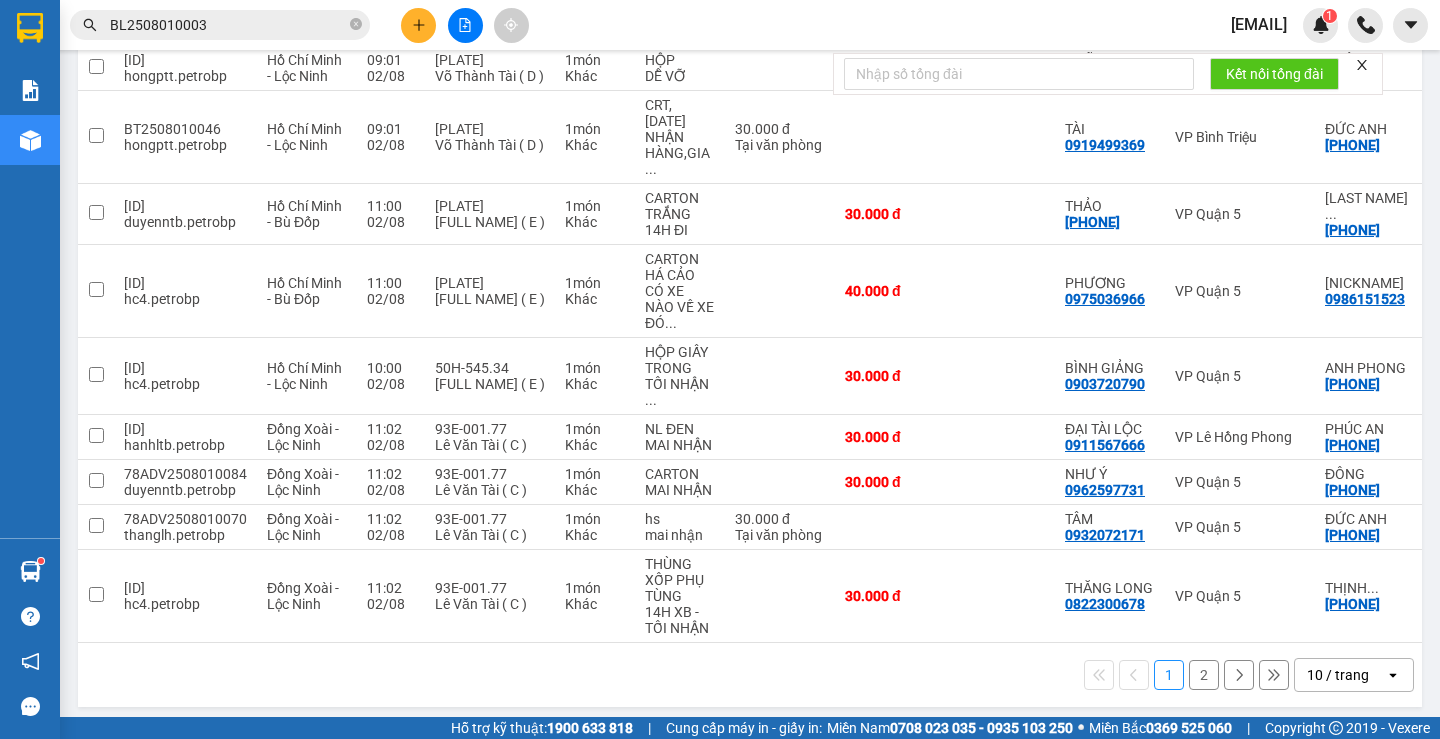 click on "2" at bounding box center [1204, 675] 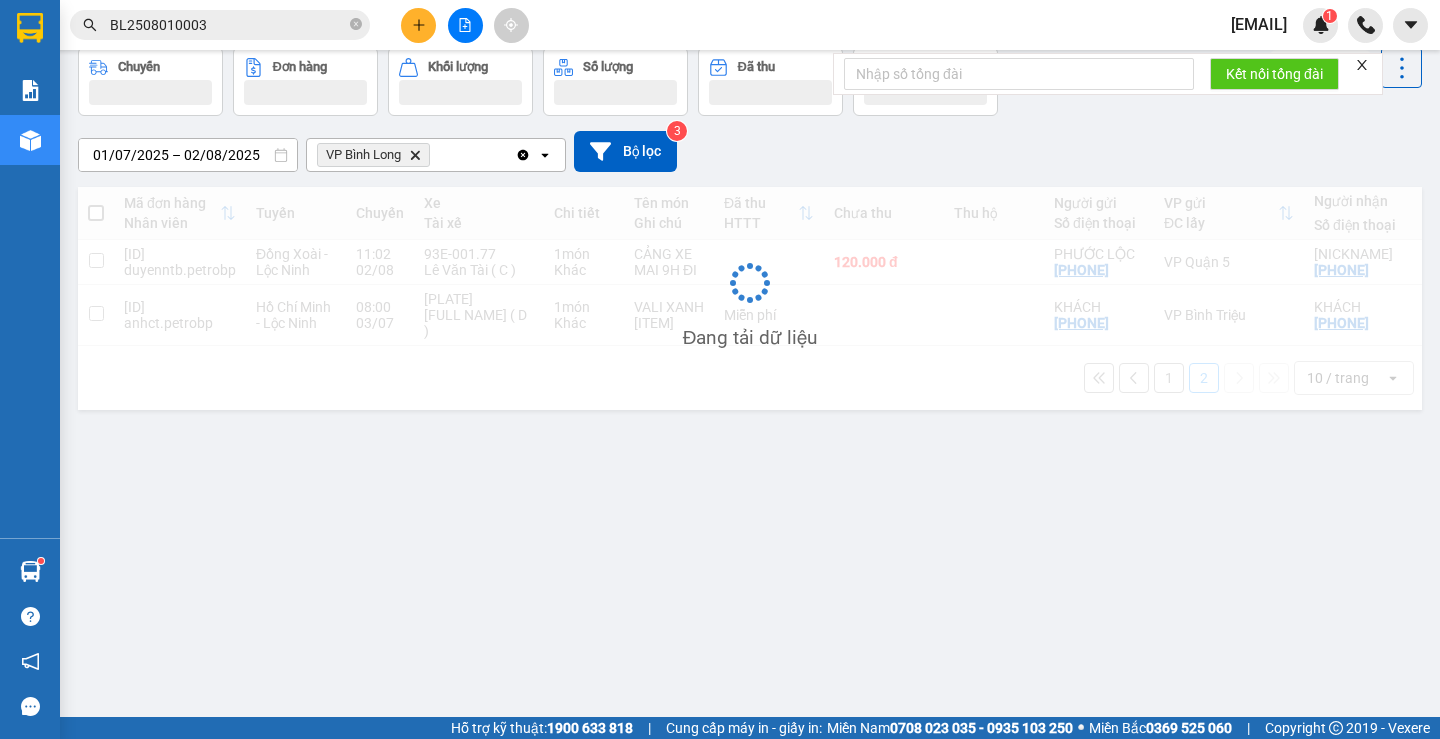 scroll, scrollTop: 92, scrollLeft: 0, axis: vertical 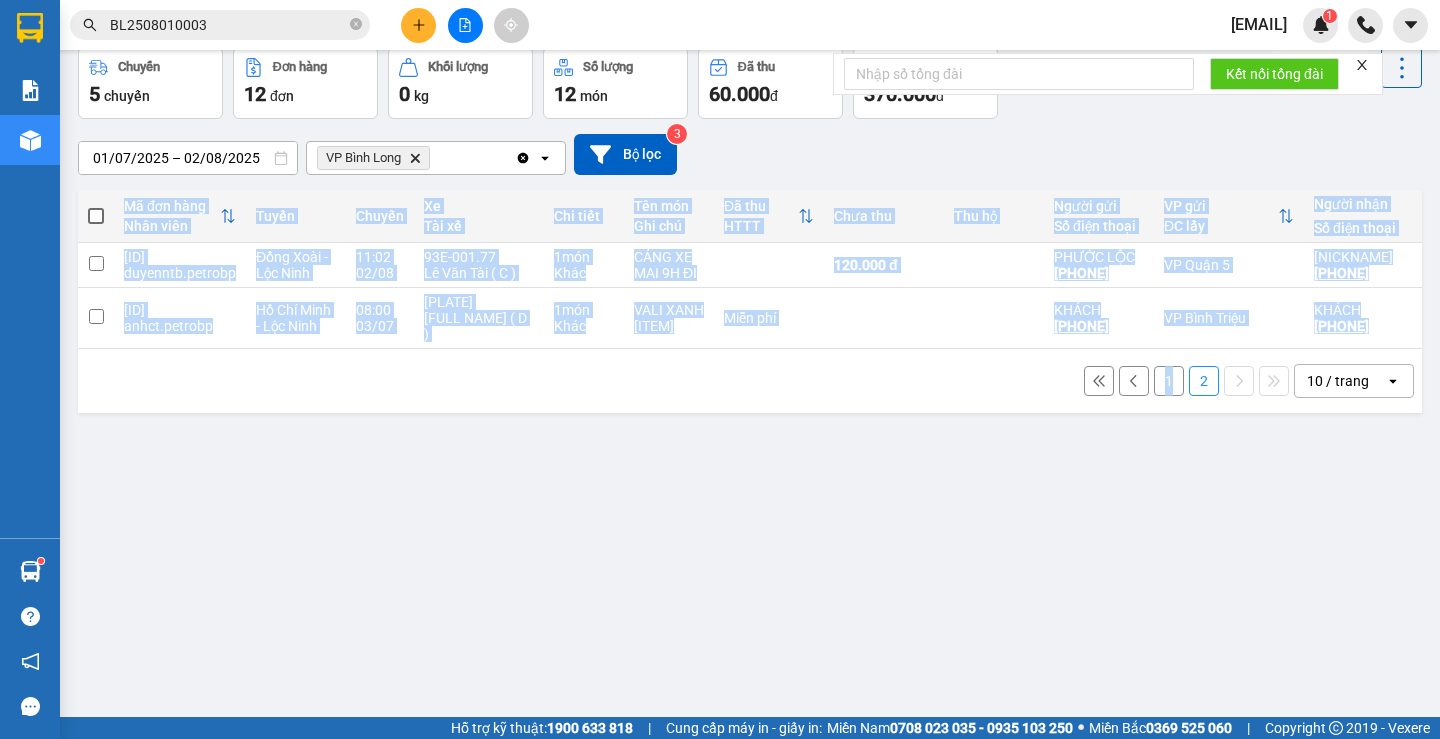 drag, startPoint x: 1168, startPoint y: 359, endPoint x: 1304, endPoint y: 350, distance: 136.29747 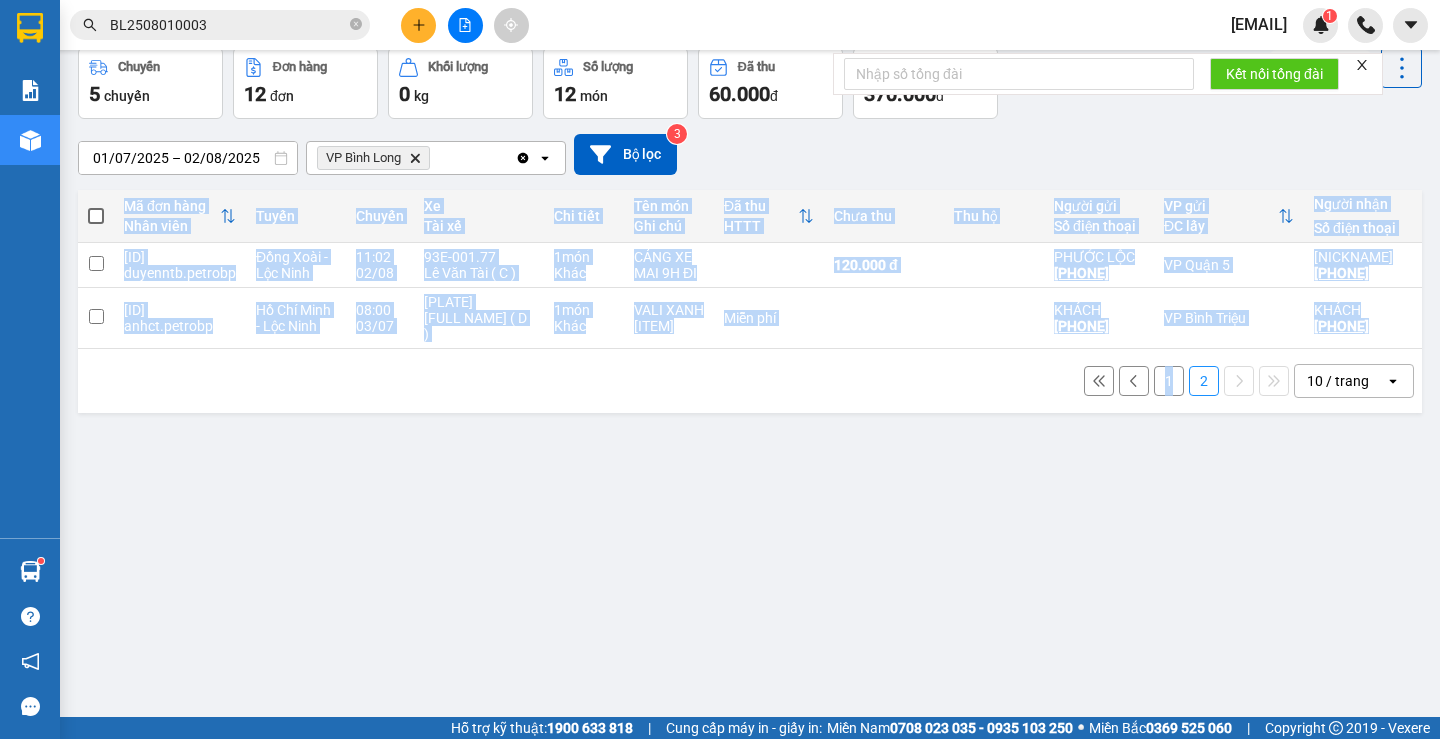 click on "ver  1.8.137 Kho gửi Trên xe Kho nhận Kho công nợ Hàng đã giao Chuyến 5 chuyến Đơn hàng 12 đơn Khối lượng 0 kg Số lượng 12 món Đã thu 60.000  đ Chưa thu 370.000  đ Nhập hàng 01/07/2025 – 02/08/2025 Press the down arrow key to interact with the calendar and select a date. Press the escape button to close the calendar. Selected date range is from 01/07/2025 to 02/08/2025. VP Bình Long Delete Clear all open Bộ lọc 3 Mã đơn hàng Nhân viên Tuyến Chuyến Xe Tài xế Chi tiết Tên món Ghi chú Đã thu HTTT Chưa thu Thu hộ Người gửi Số điện thoại VP gửi ĐC lấy Người nhận Số điện thoại VP nhận ĐC giao Tồn kho [ID] [EMAIL] [CITY] - [CITY] [TIME] [DATE] [PLATE] [FULL NAME] ( C ) 1  món Khác CẢNG XE  MAI 9H ĐI  120.000 đ [NAME] VP [CITY] [NICKNAME] [PHONE] VP [CITY] 0   [ID] [EMAIL] [CITY] - [CITY] [TIME] [DATE] [PLATE] [FULL NAME] ( D ) 1  món Khác VALI XANH  KHÁCH ĐỂ QUÊN  Miễn phí KHÁCH  [PHONE] VP [CITY] KHÁCH  [PHONE] VP [CITY] 30   ngày 1" at bounding box center [750, 337] 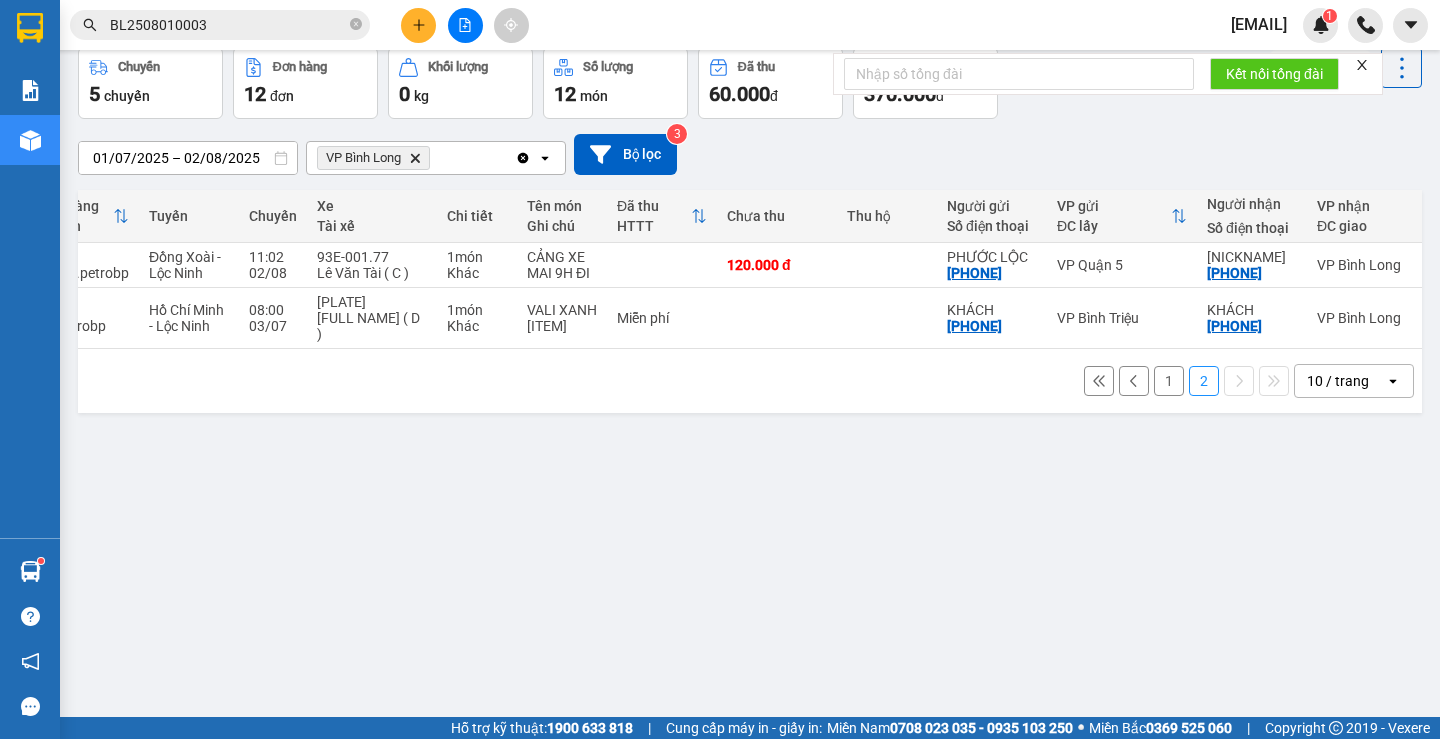 scroll, scrollTop: 0, scrollLeft: 212, axis: horizontal 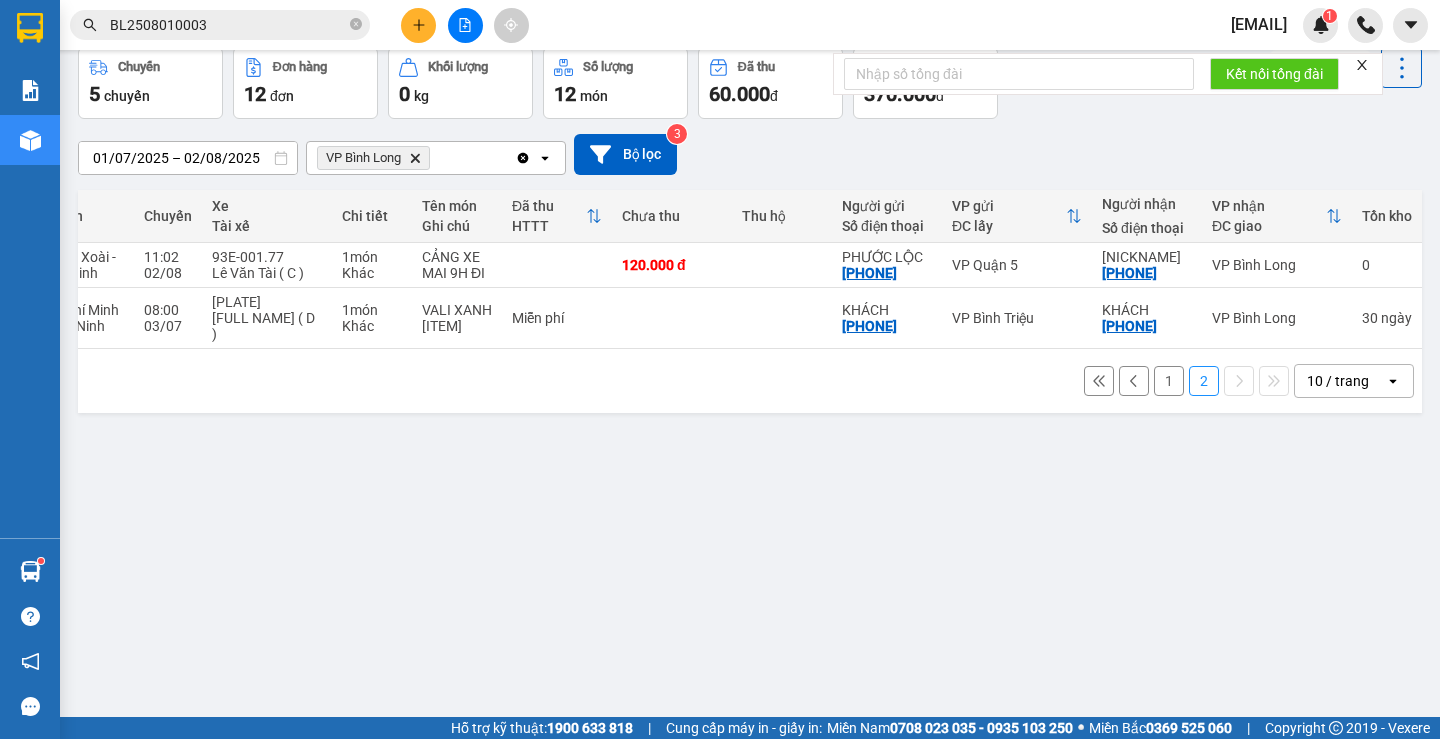 click on "1" at bounding box center [1169, 381] 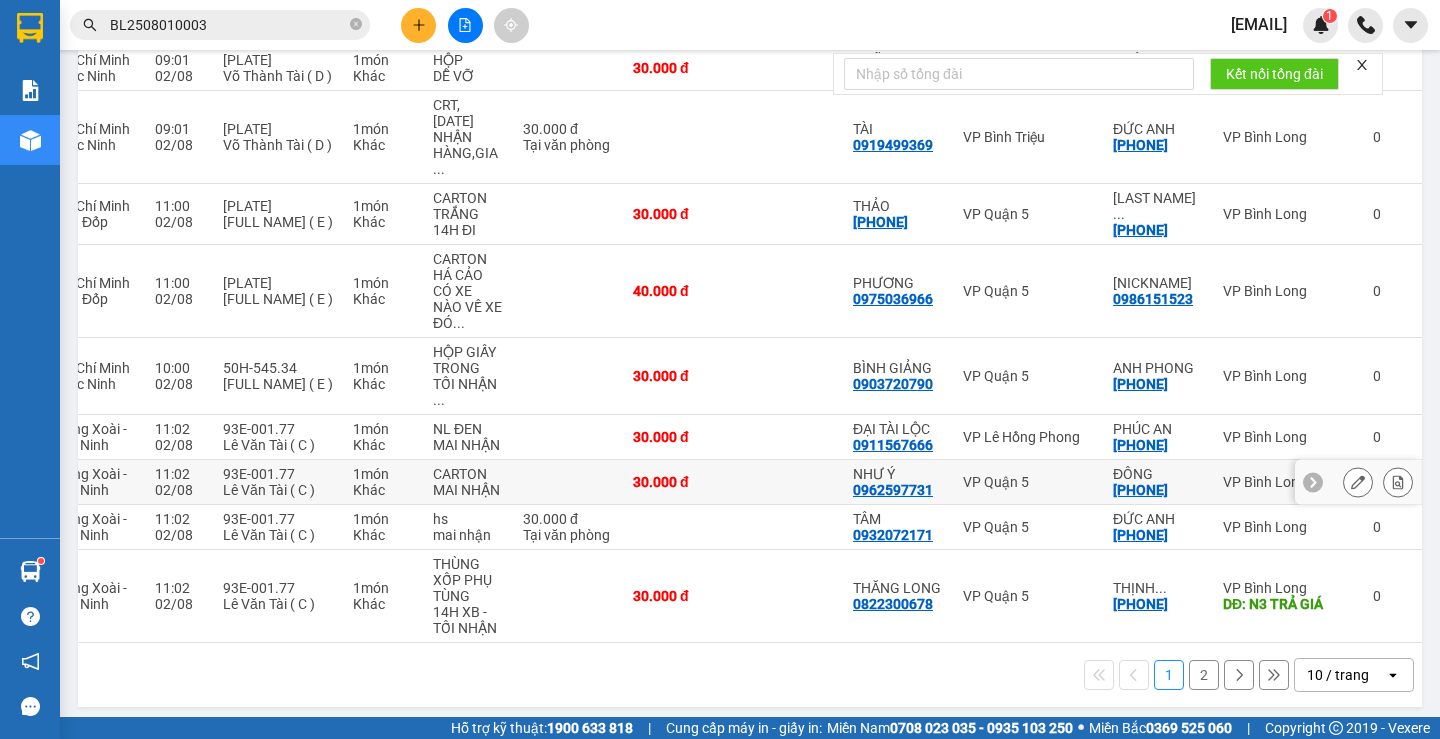 scroll, scrollTop: 66, scrollLeft: 0, axis: vertical 